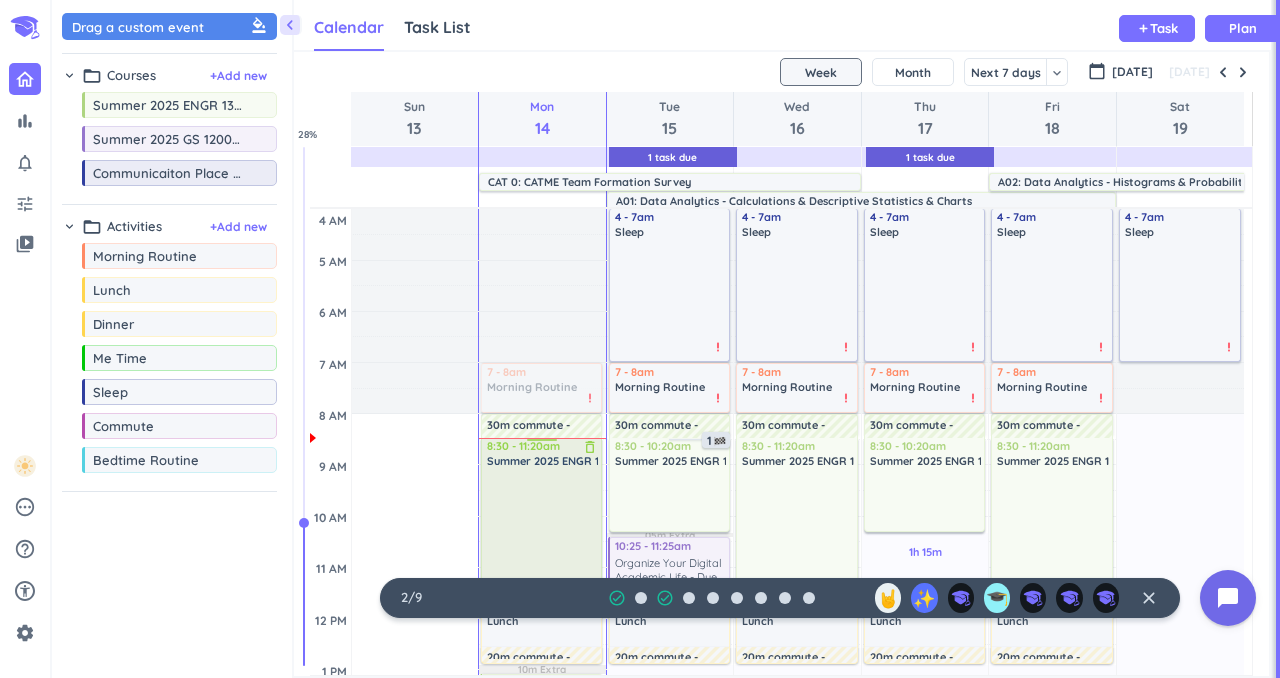 scroll, scrollTop: 0, scrollLeft: 0, axis: both 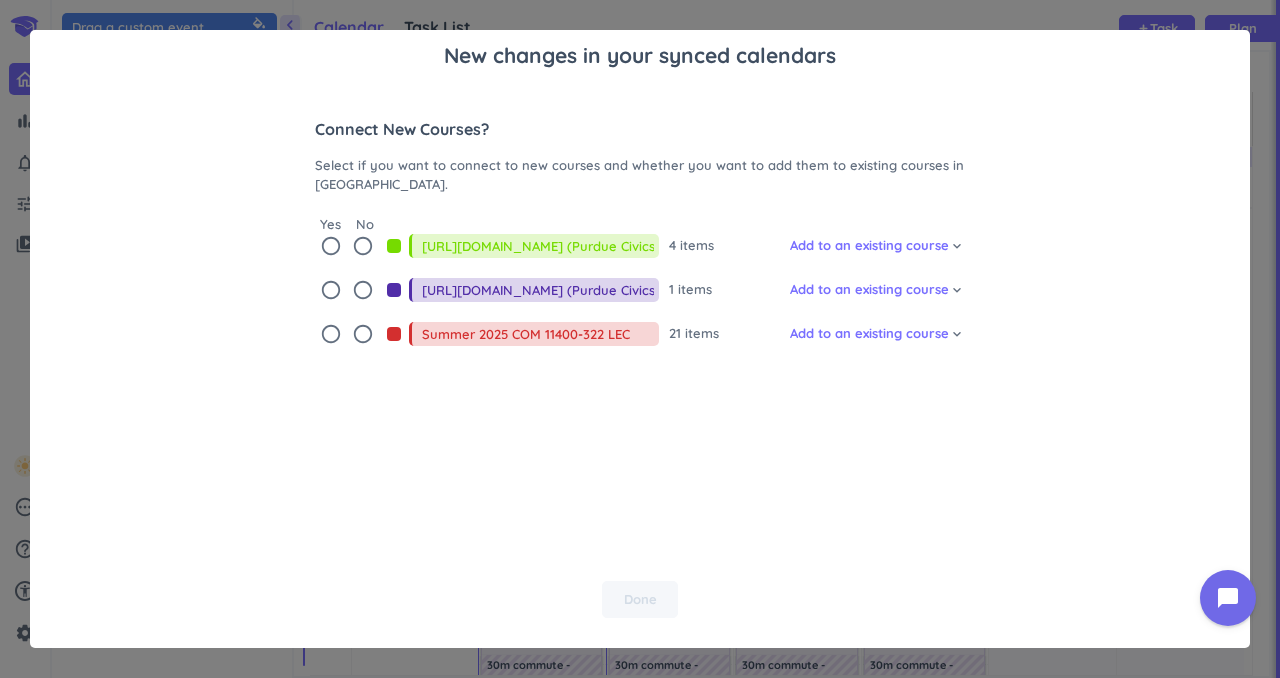 click on "radio_button_unchecked" at bounding box center (331, 334) 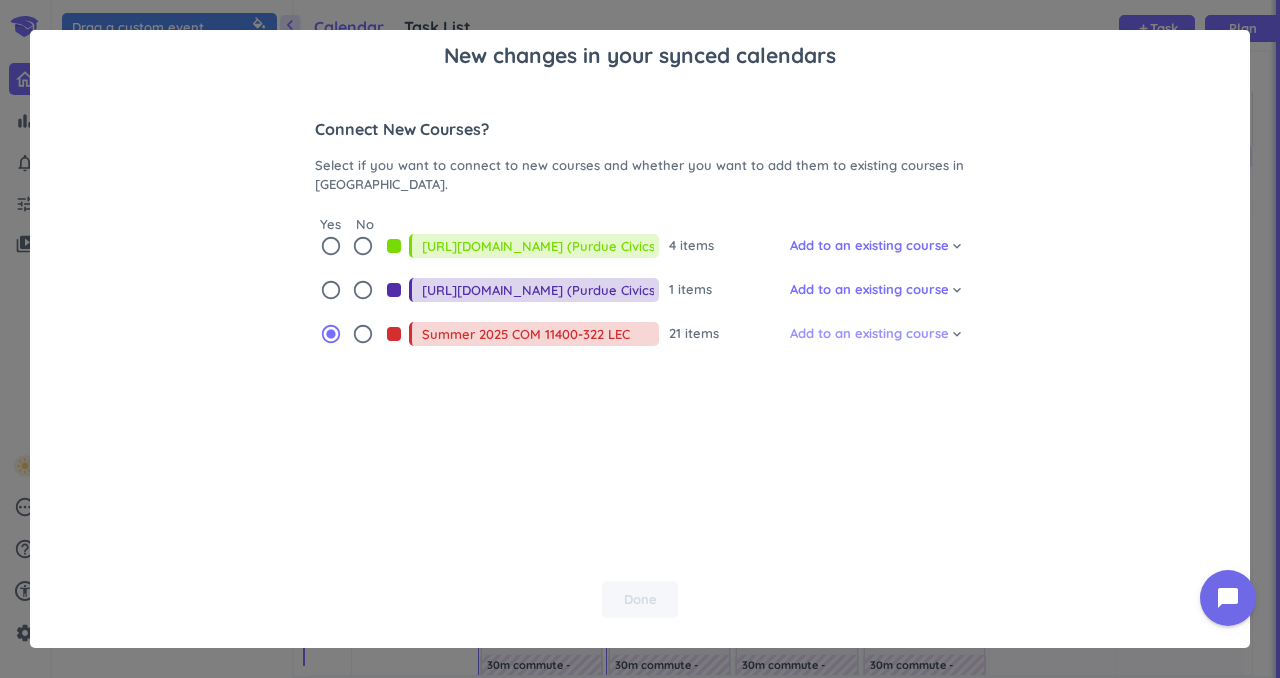 click on "Add to an existing course" at bounding box center (869, 334) 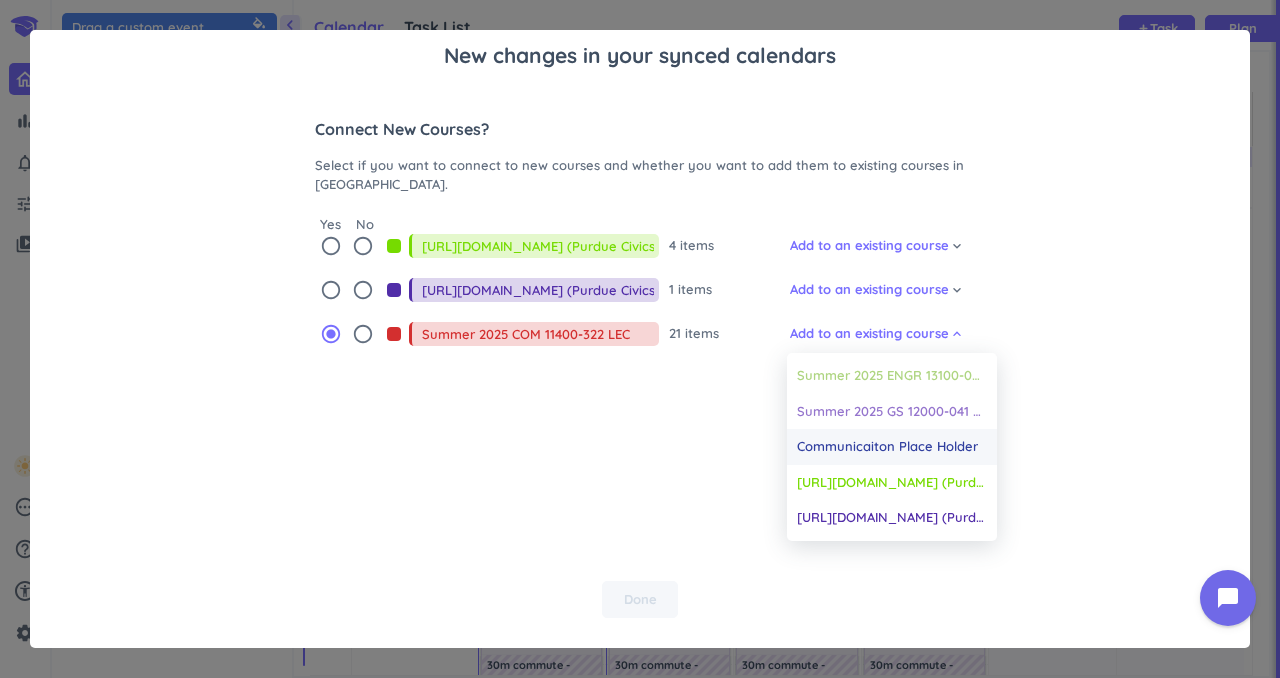 click on "Communicaiton Place Holder" at bounding box center [887, 447] 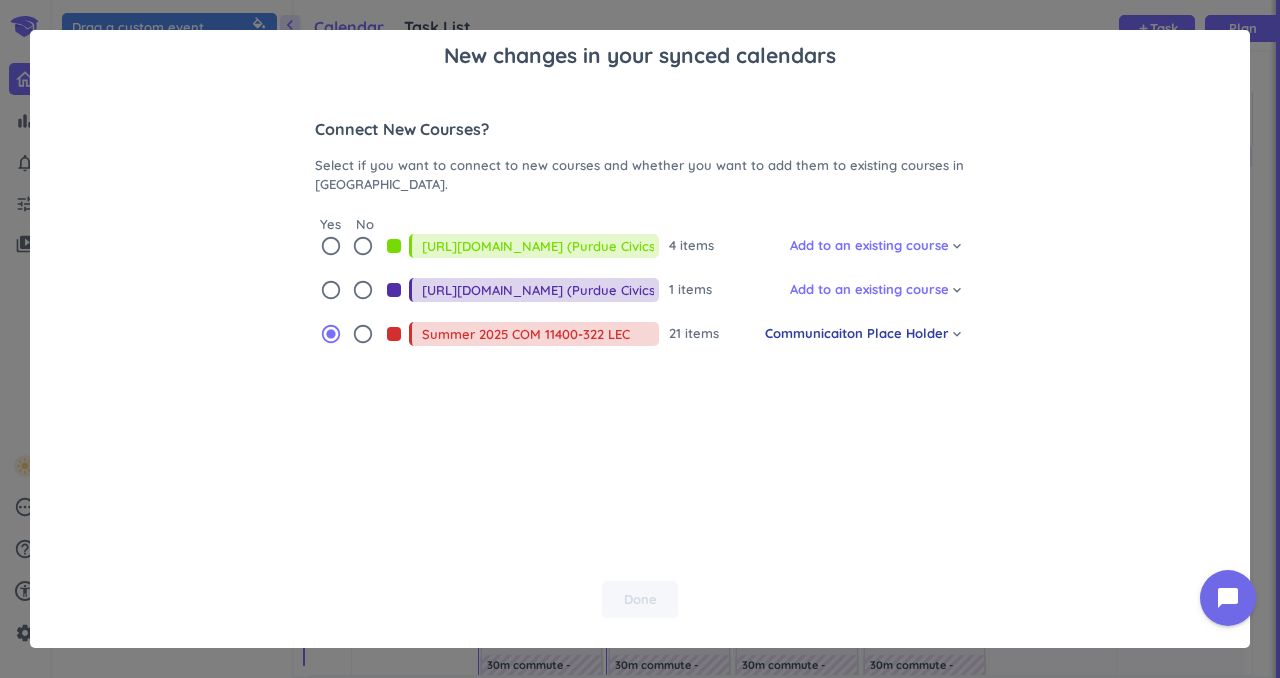 click on "radio_button_unchecked" at bounding box center [363, 246] 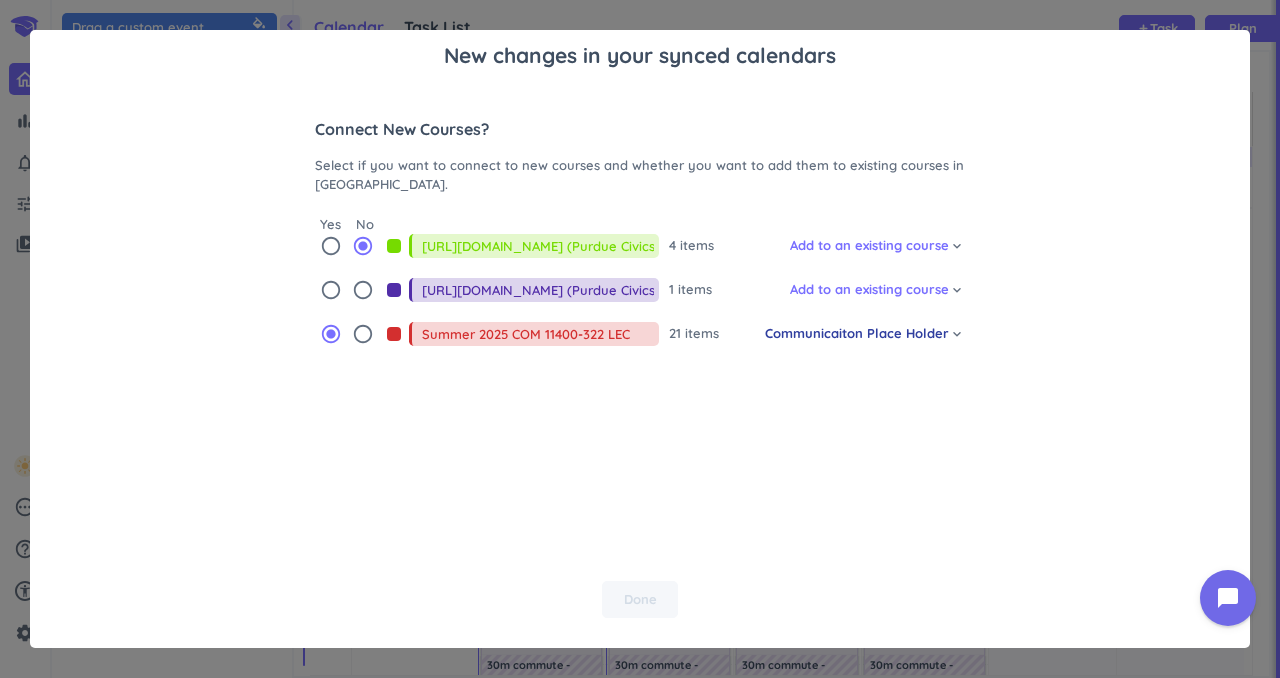 click on "radio_button_unchecked" at bounding box center [363, 290] 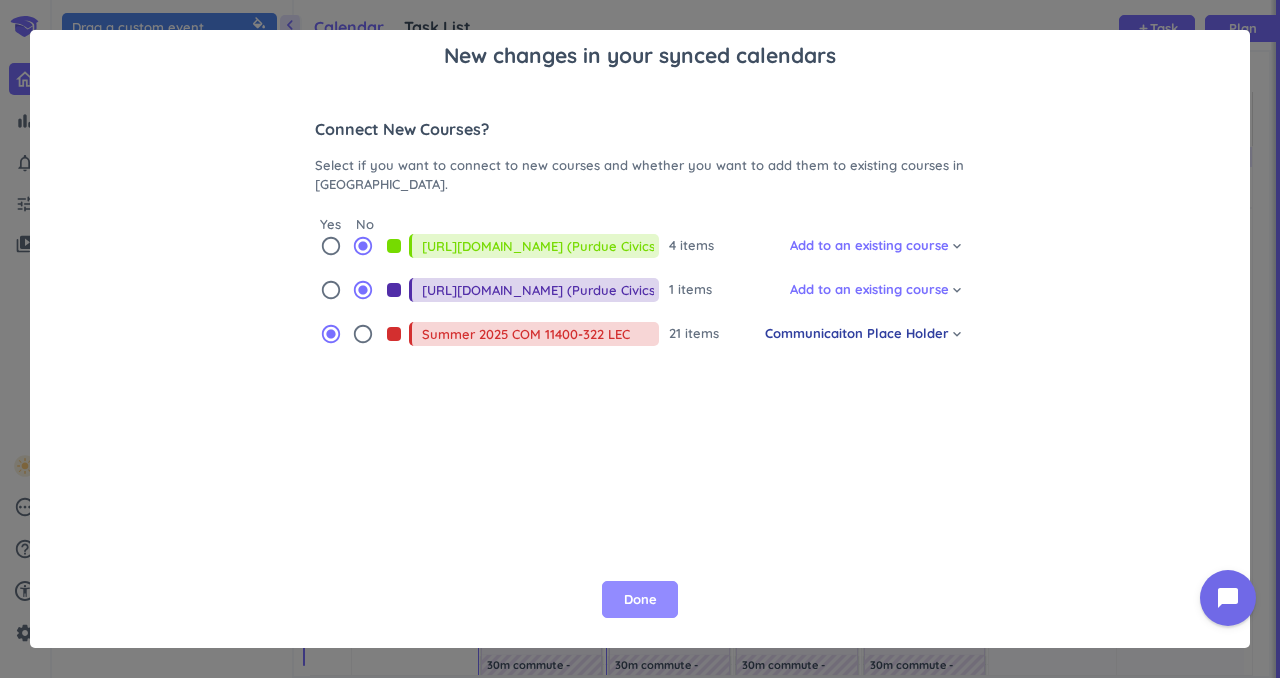 click on "Done" at bounding box center (640, 600) 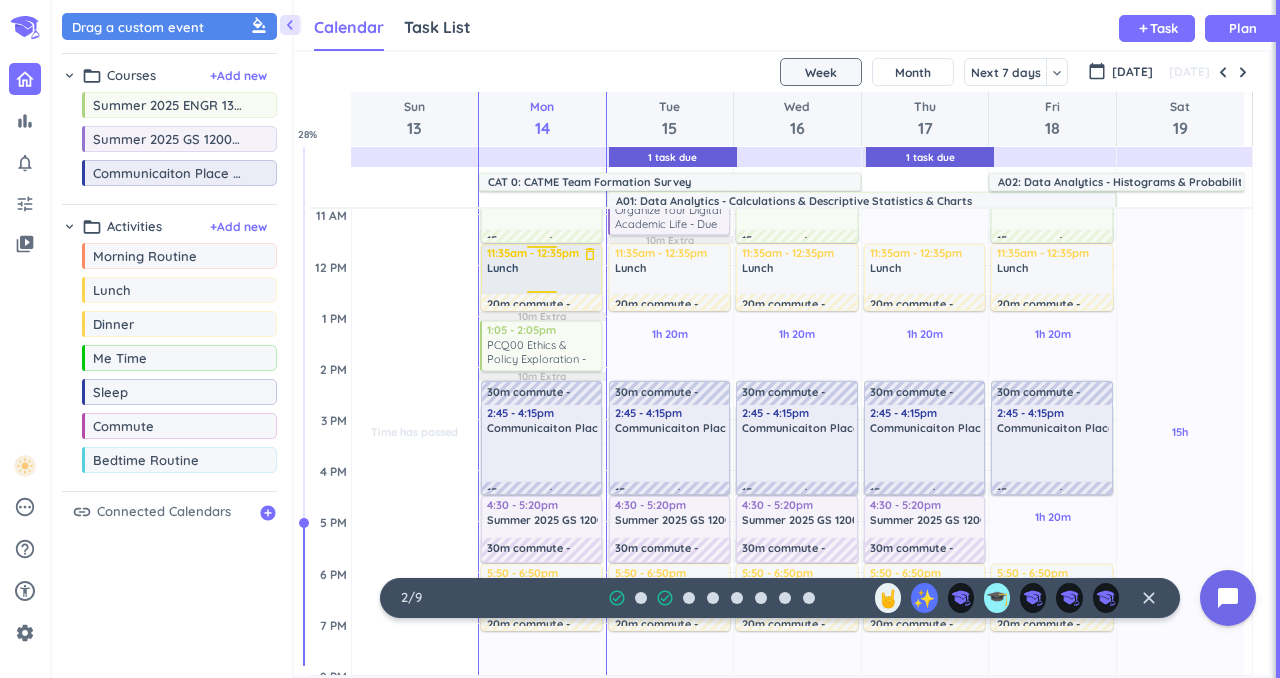 scroll, scrollTop: 356, scrollLeft: 0, axis: vertical 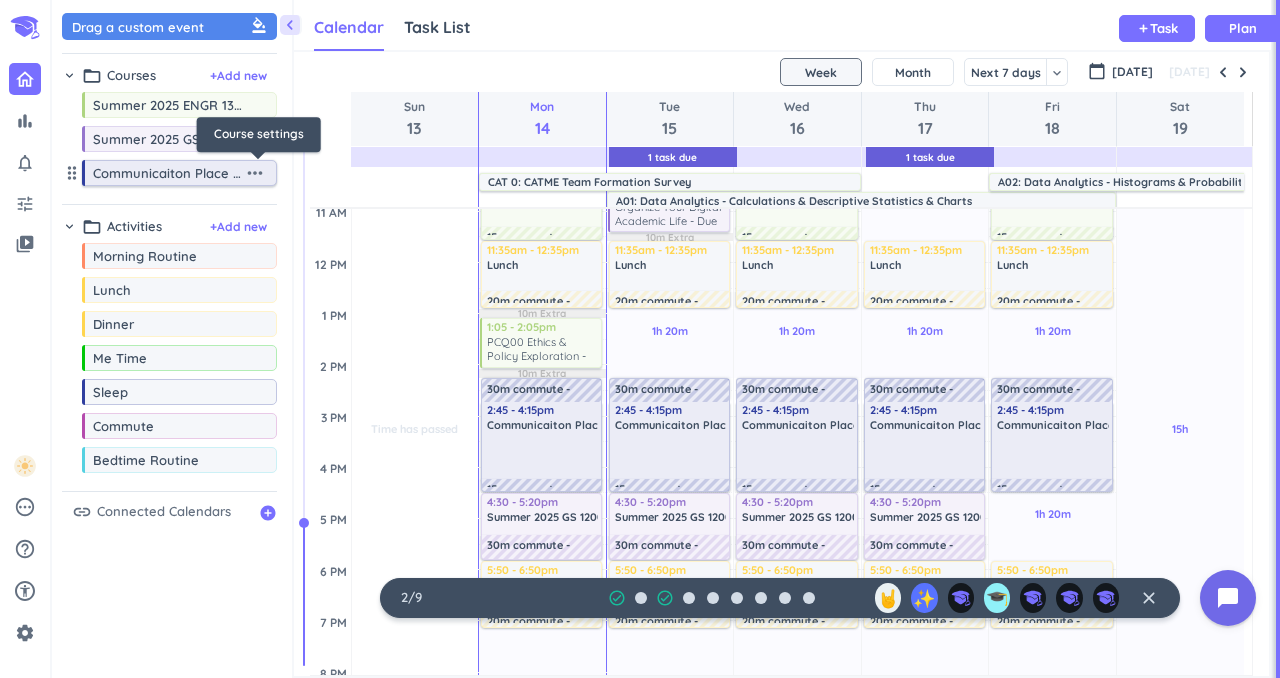 click on "more_horiz" at bounding box center (255, 173) 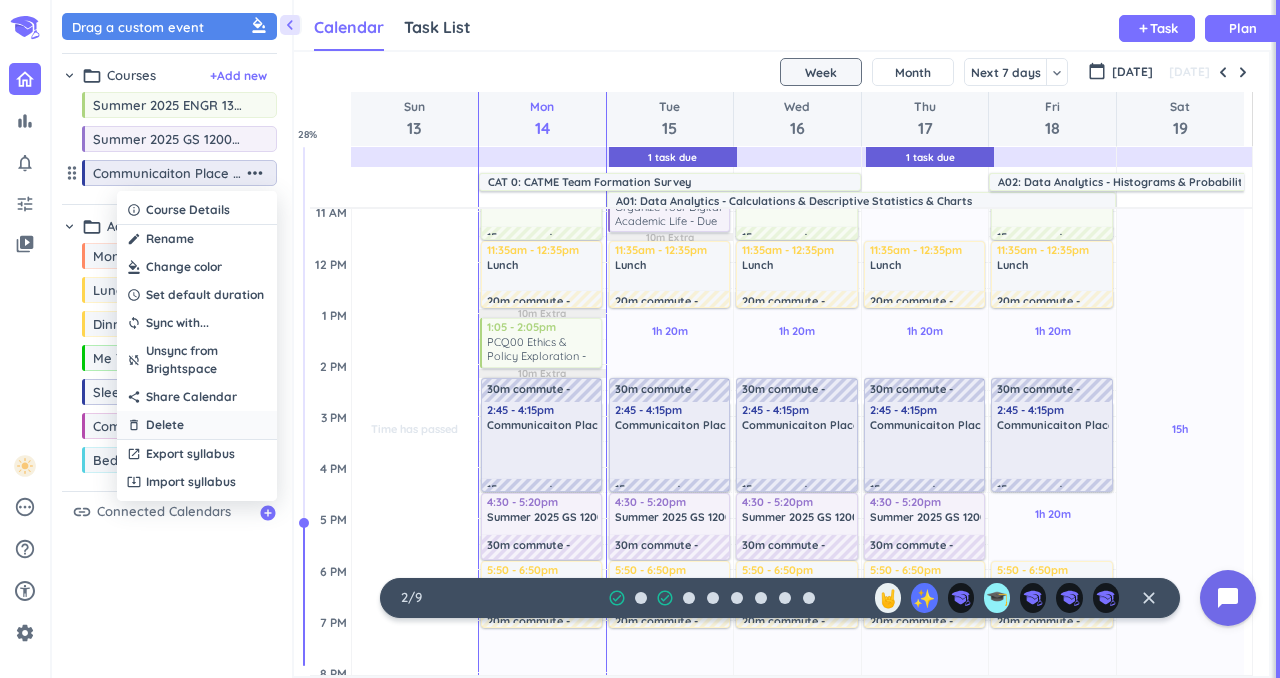 click on "delete_outline Delete" at bounding box center [197, 425] 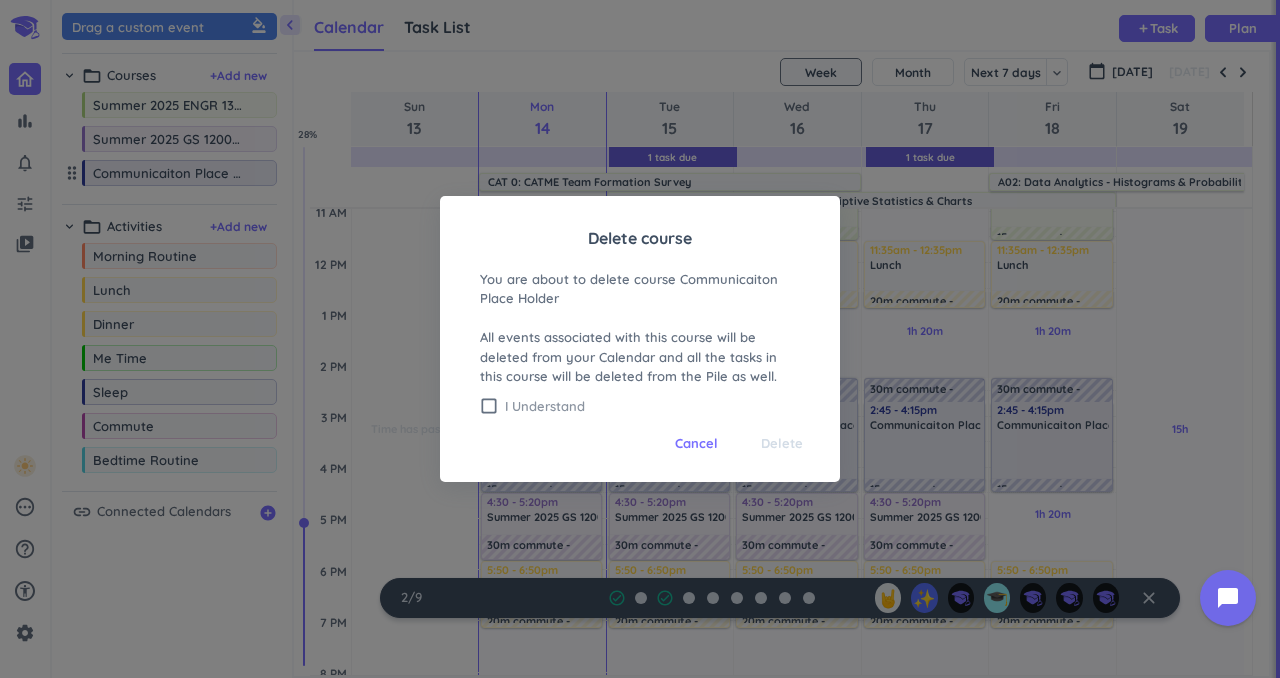 click on "I Understand" at bounding box center [652, 406] 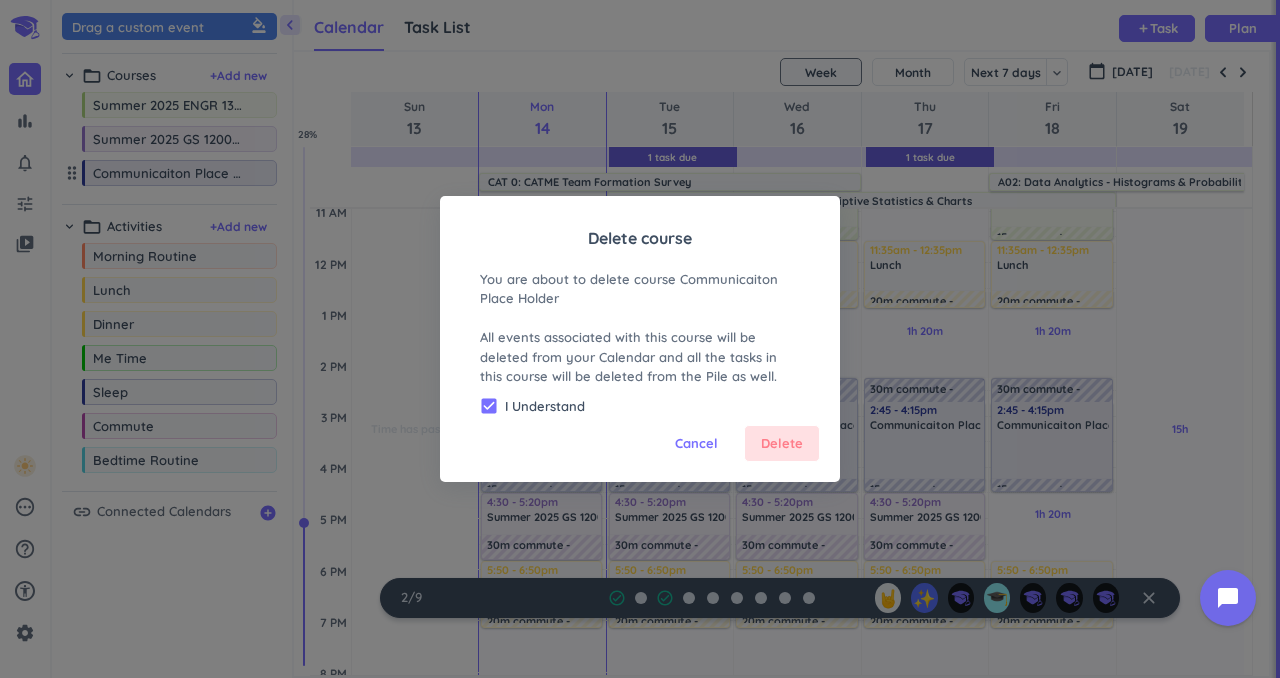 click on "Delete" at bounding box center (782, 444) 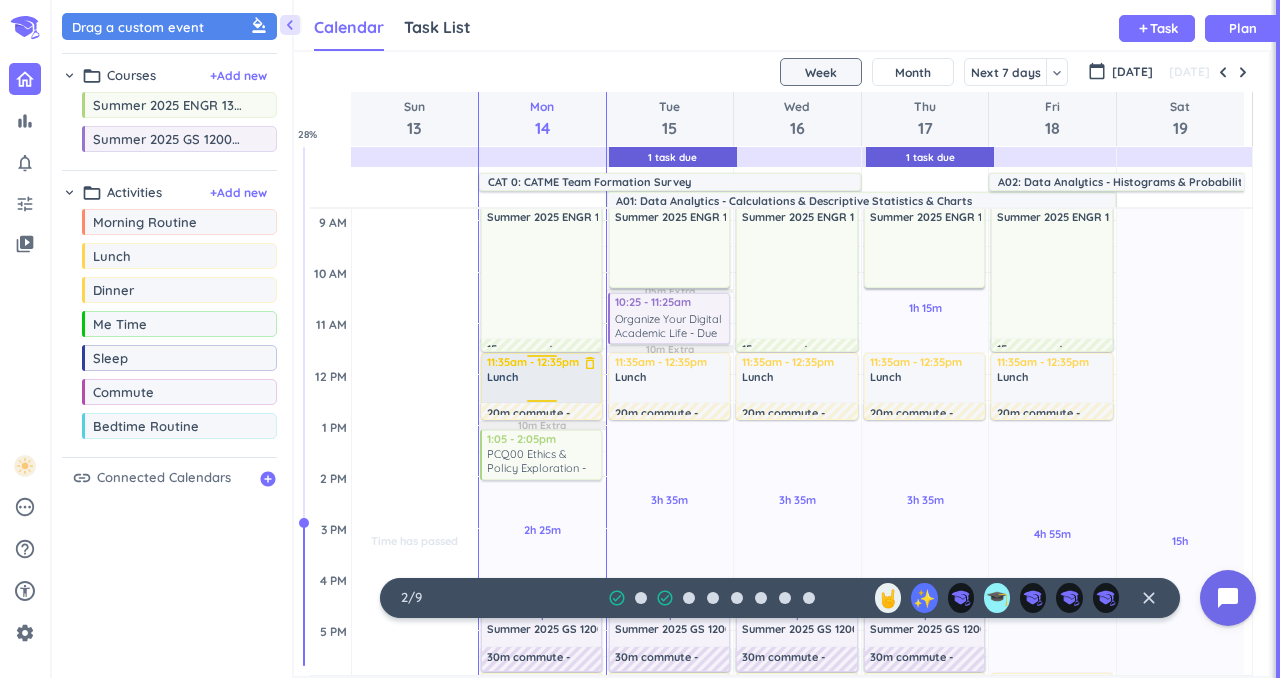 scroll, scrollTop: 243, scrollLeft: 0, axis: vertical 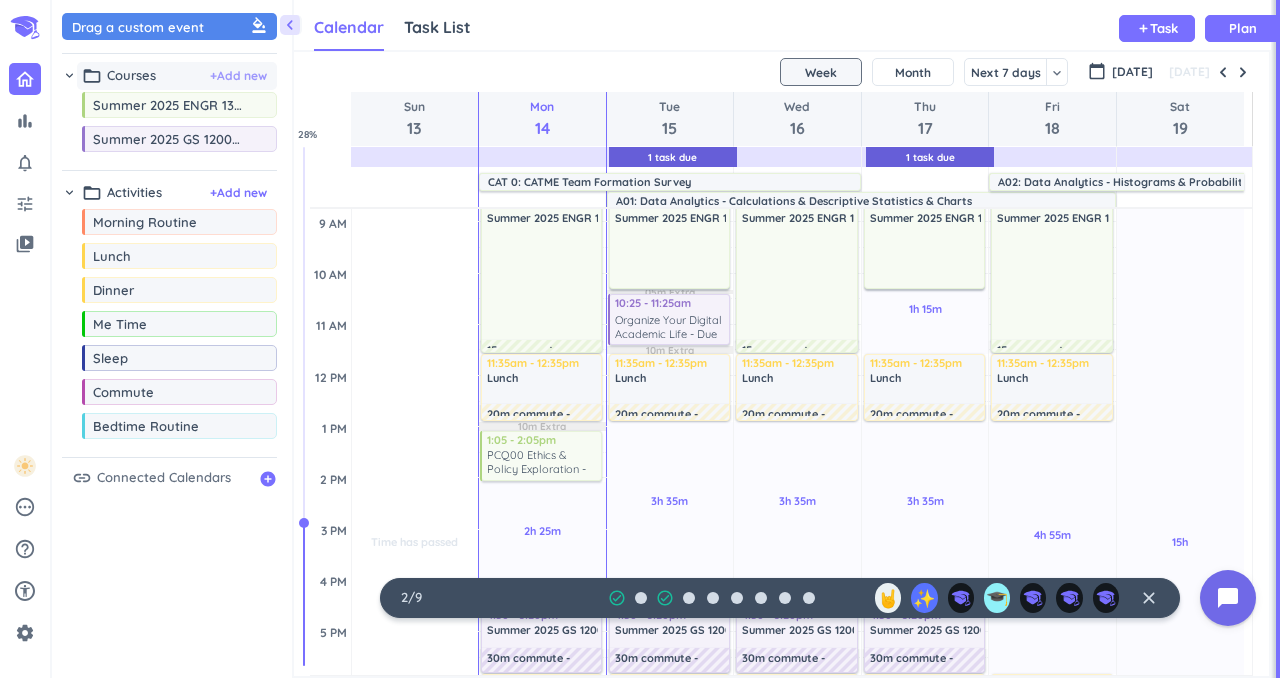 click on "+  Add new" at bounding box center [238, 76] 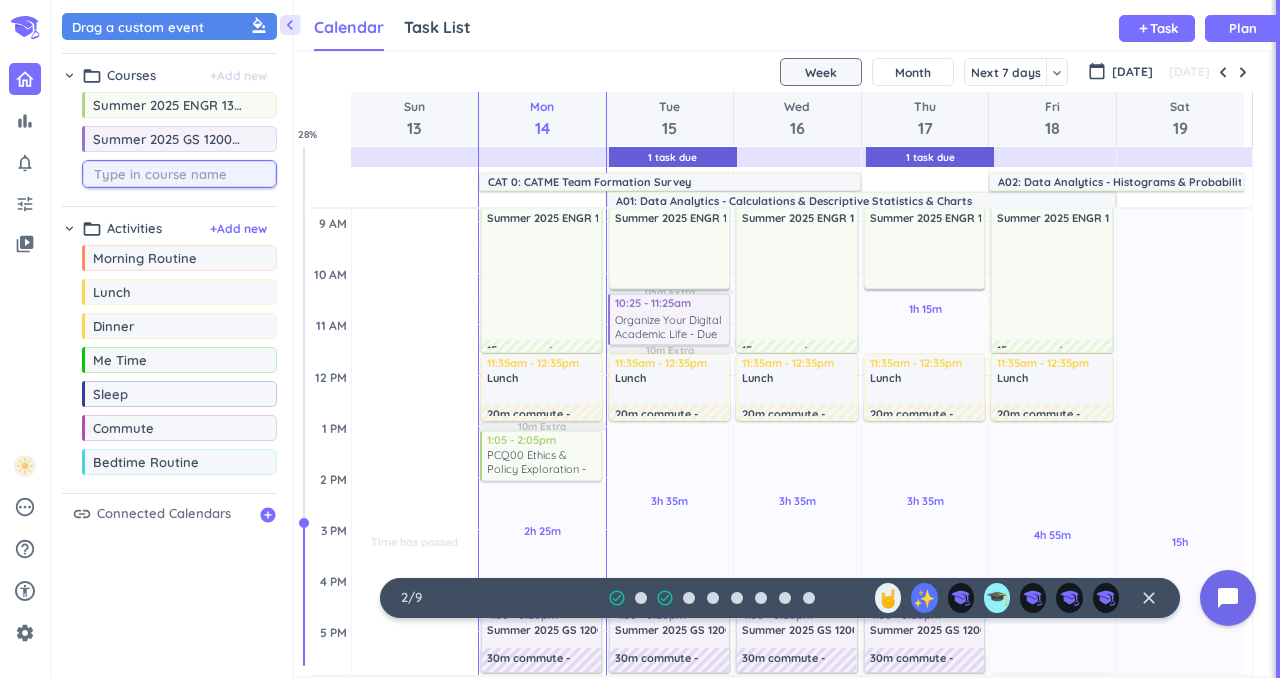 click at bounding box center [184, 174] 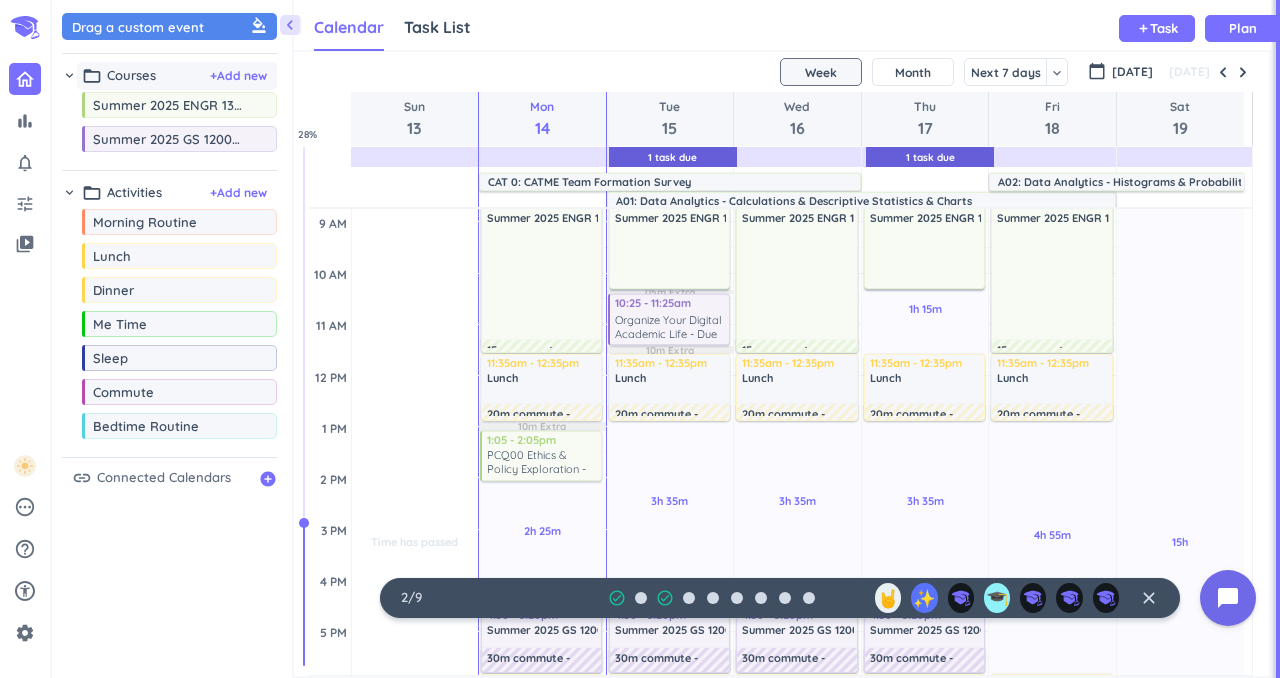 click on "folder_open Courses   +  Add new" at bounding box center (177, 76) 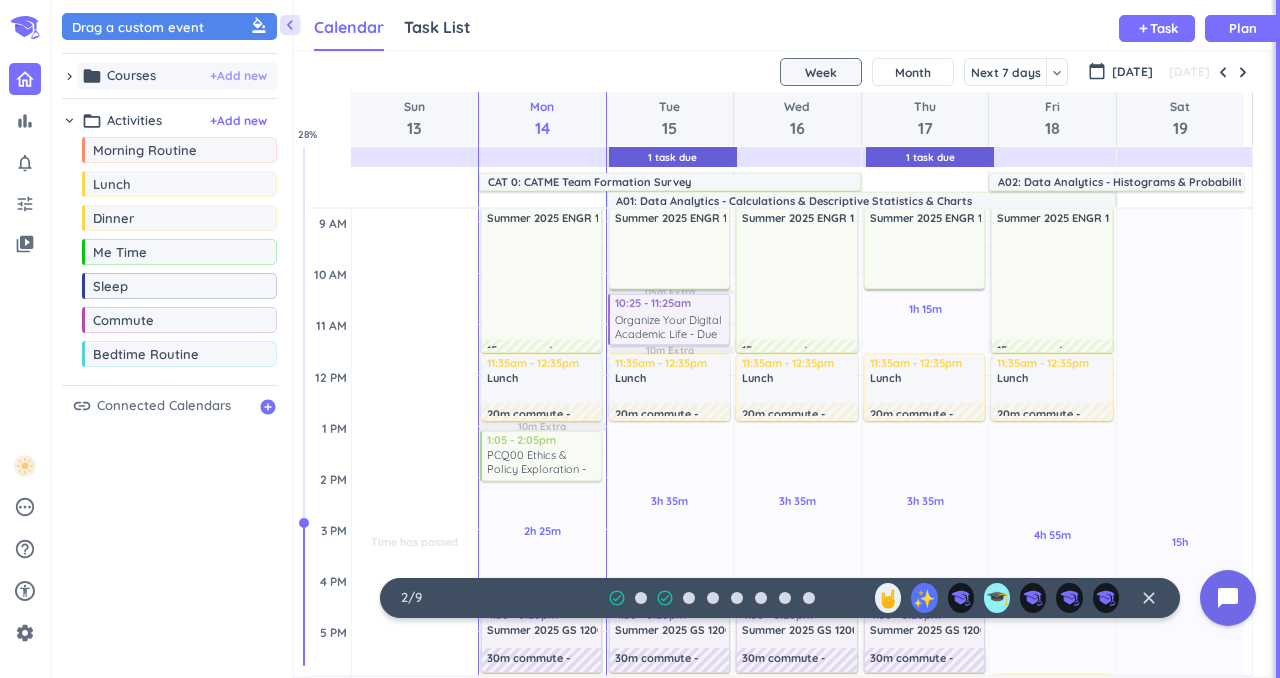 click on "+  Add new" at bounding box center (238, 76) 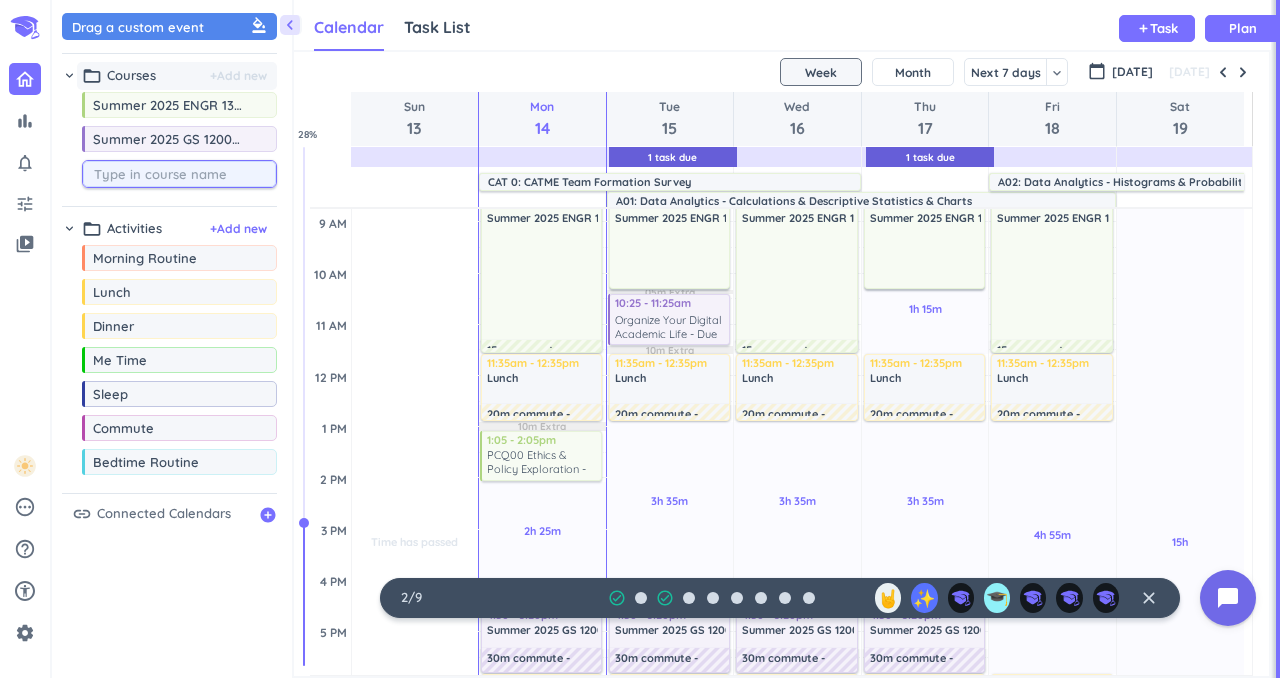 click on "+  Add new" at bounding box center (238, 76) 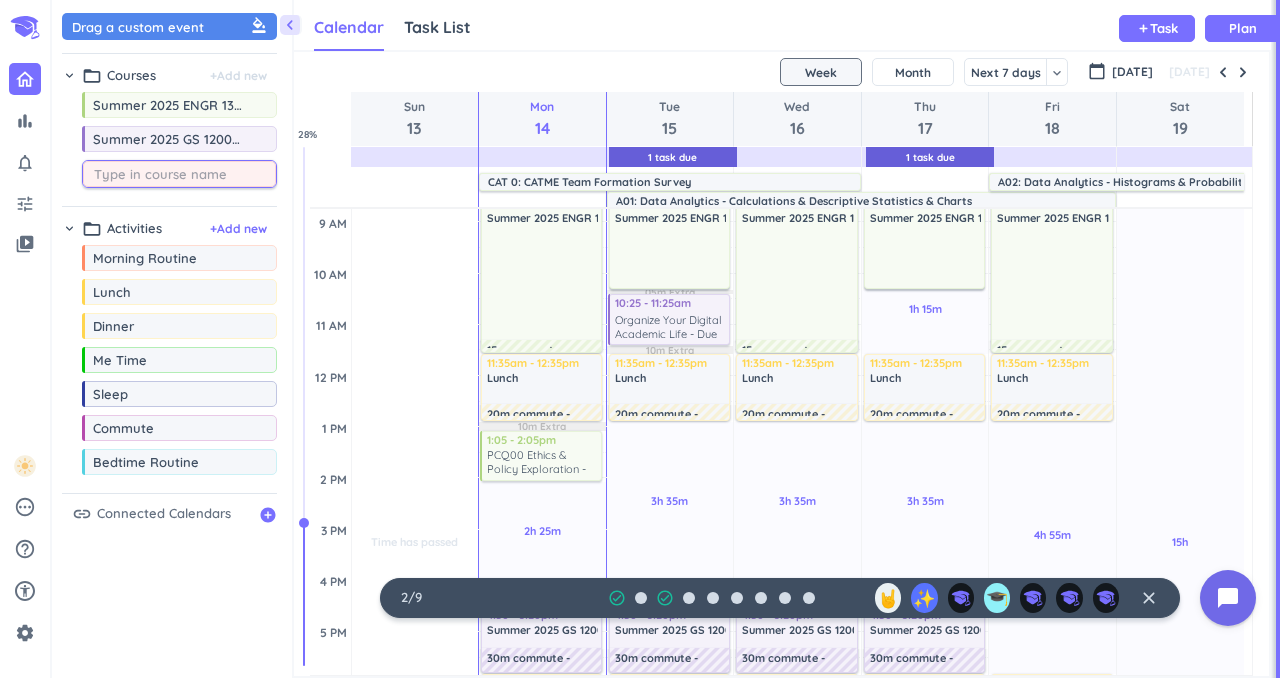 click on "chevron_right" at bounding box center [69, 75] 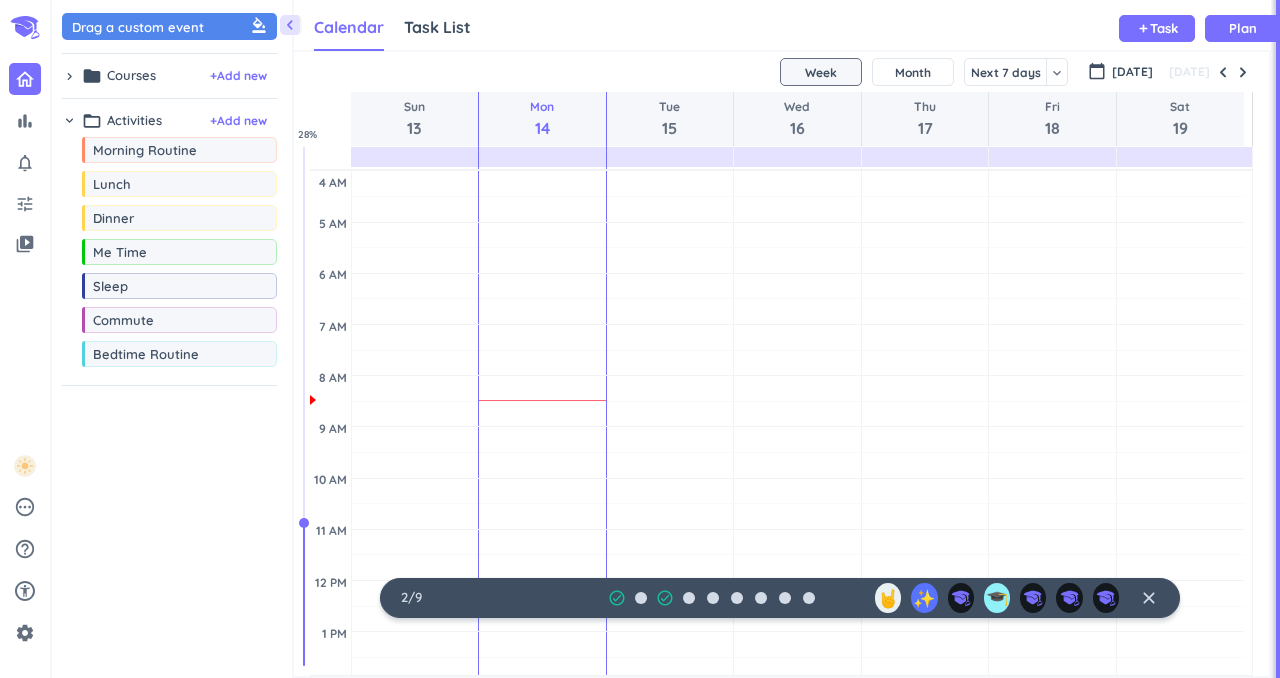 scroll, scrollTop: 0, scrollLeft: 0, axis: both 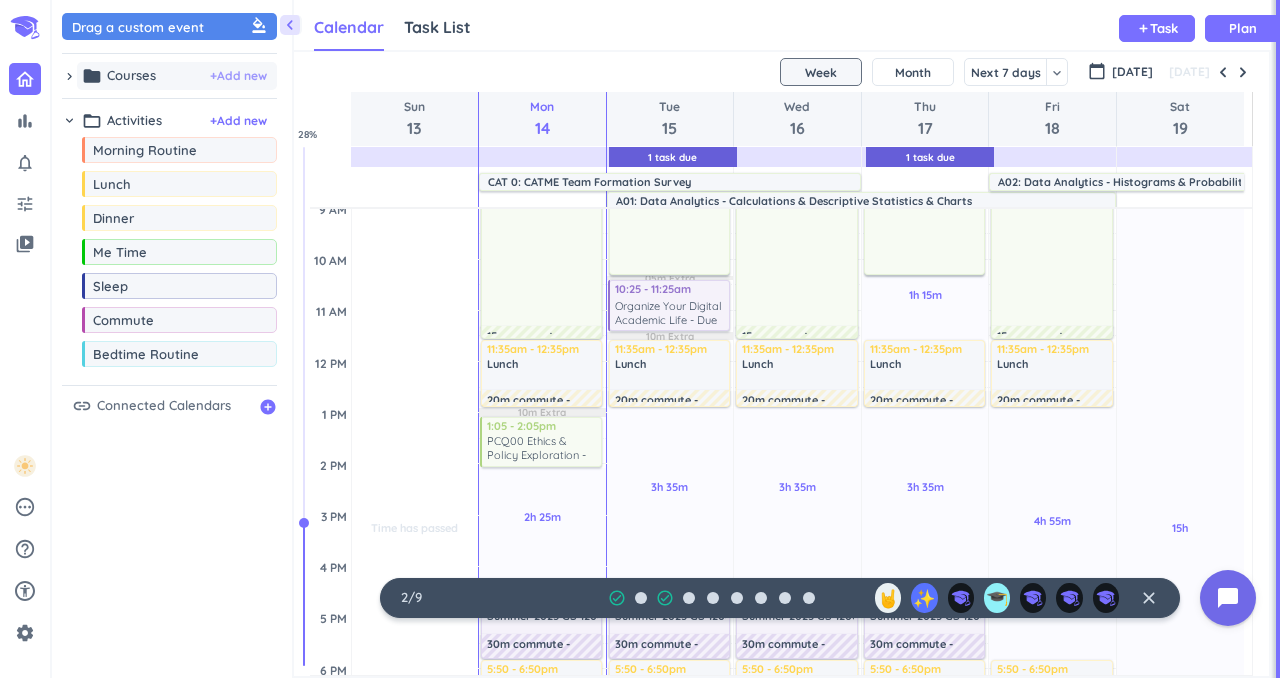 click on "+  Add new" at bounding box center [238, 76] 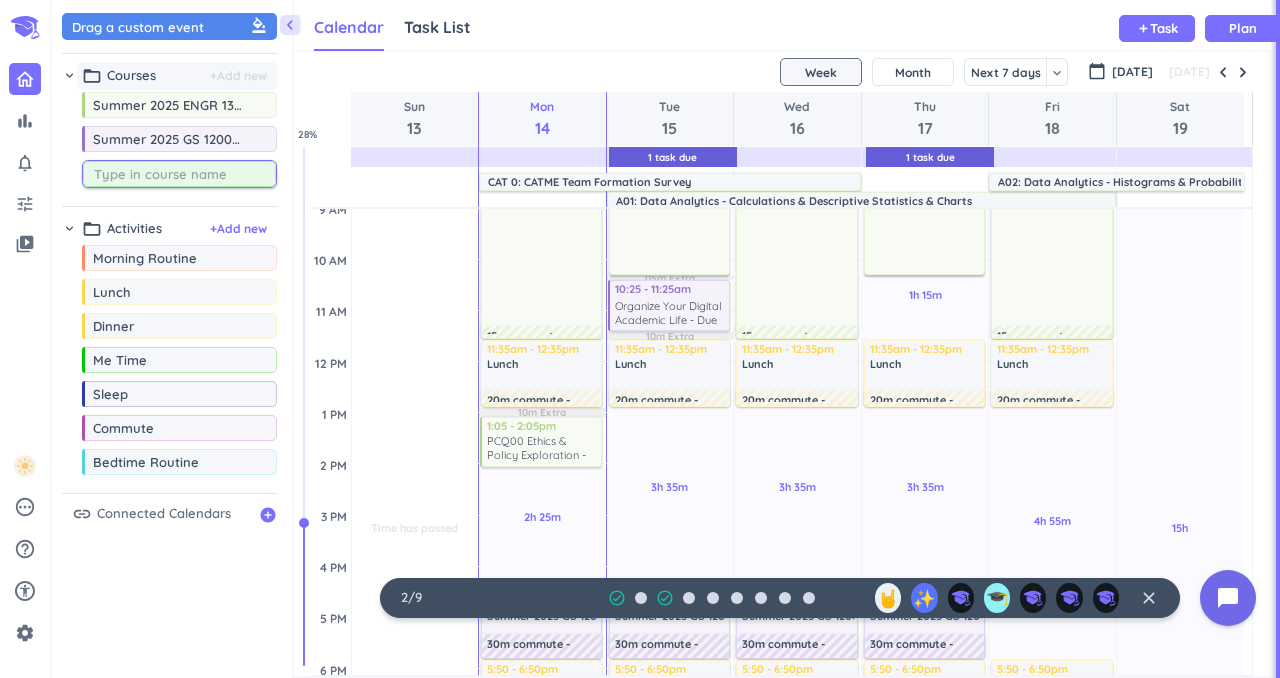 click on "folder_open" at bounding box center (92, 76) 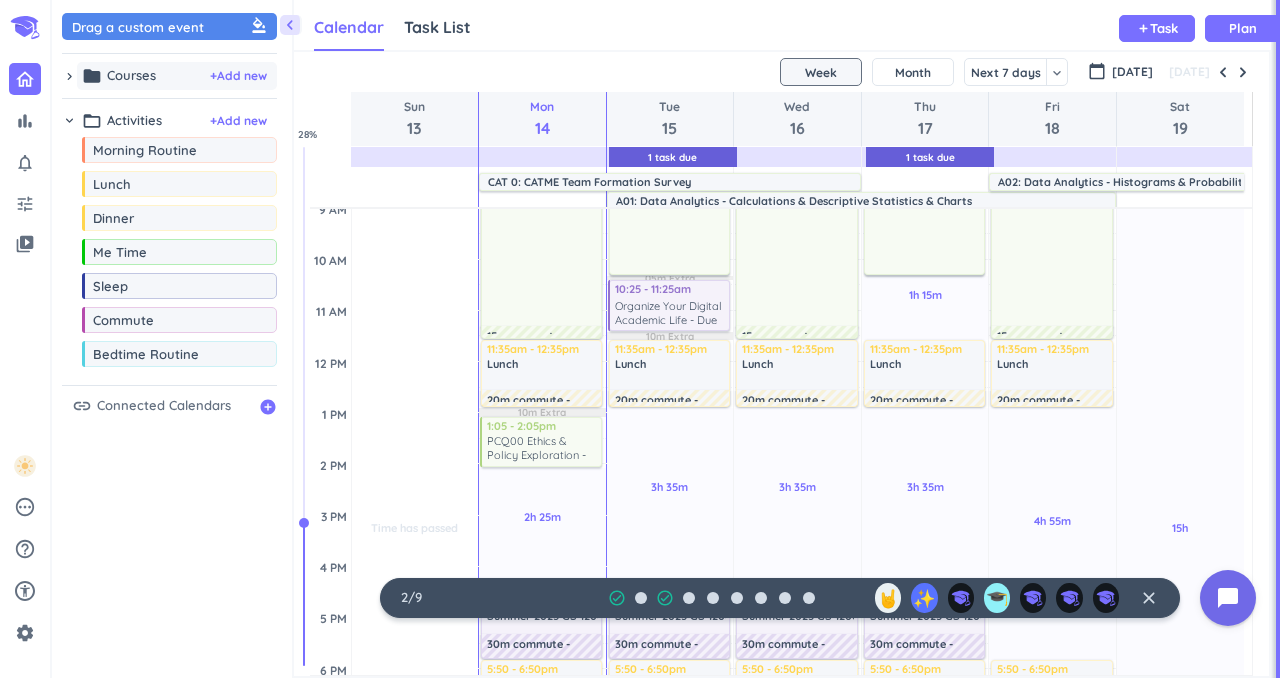 click on "folder Courses   +  Add new" at bounding box center [177, 76] 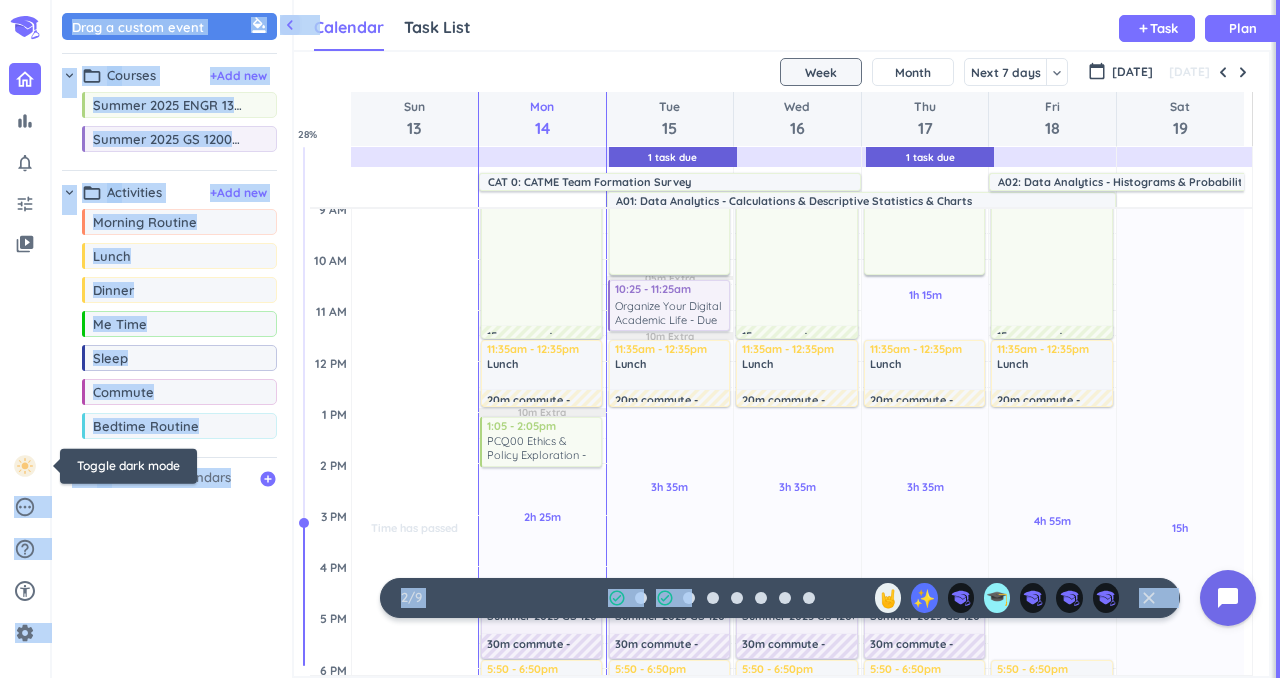 drag, startPoint x: 258, startPoint y: 471, endPoint x: 4, endPoint y: 445, distance: 255.32724 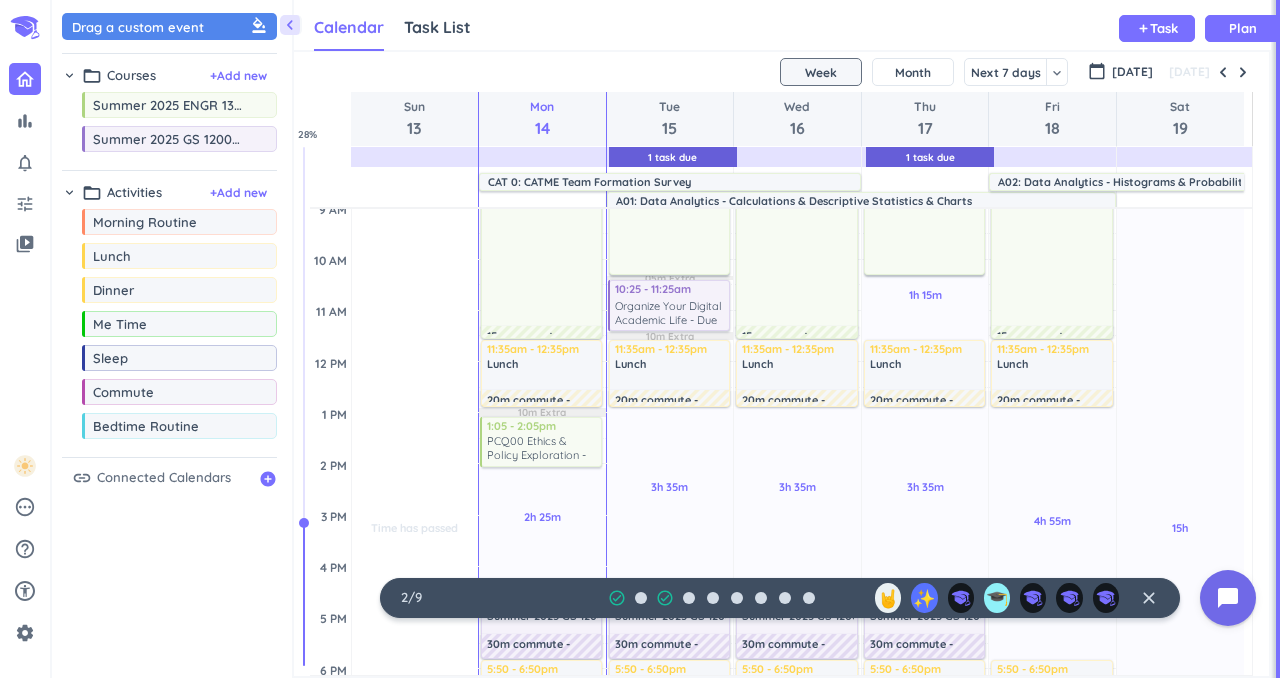 click 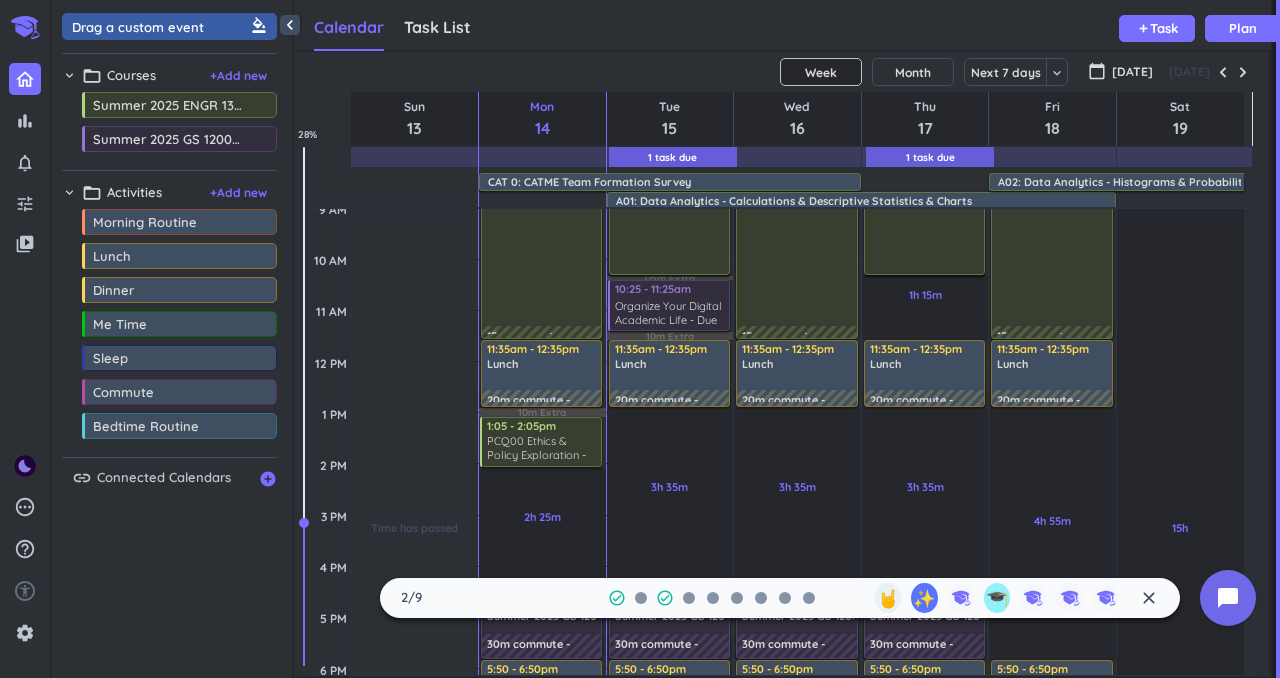 click 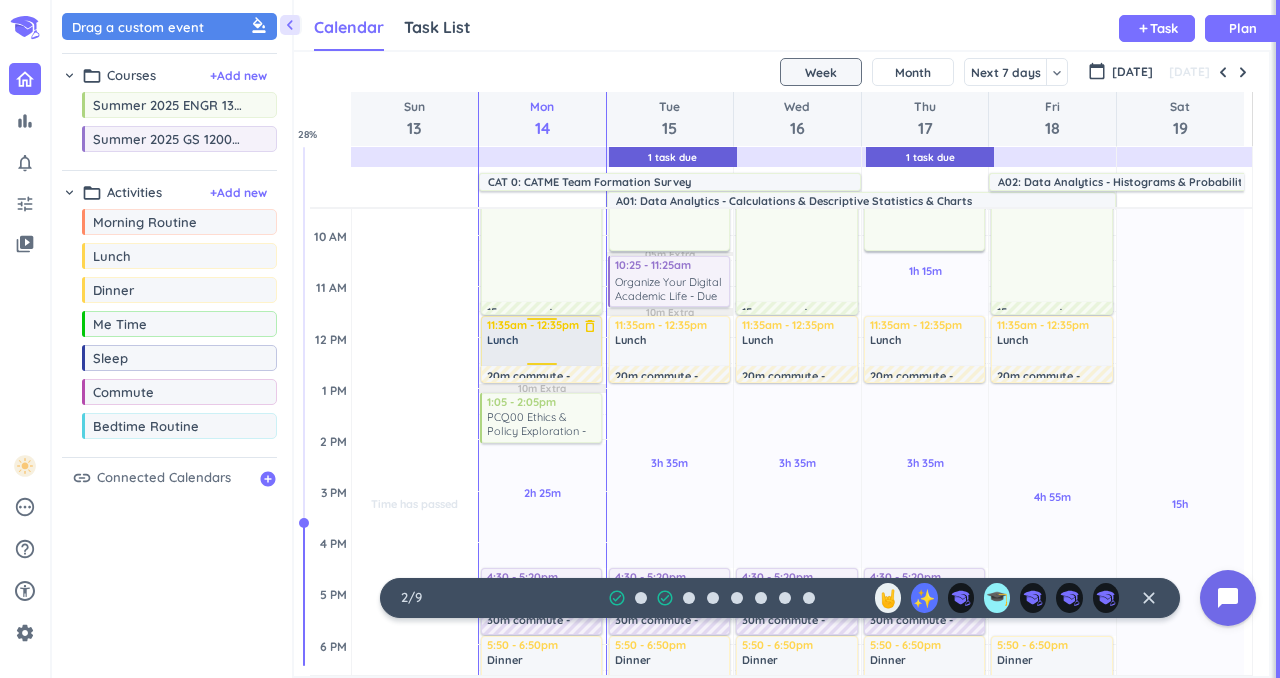 scroll, scrollTop: 382, scrollLeft: 0, axis: vertical 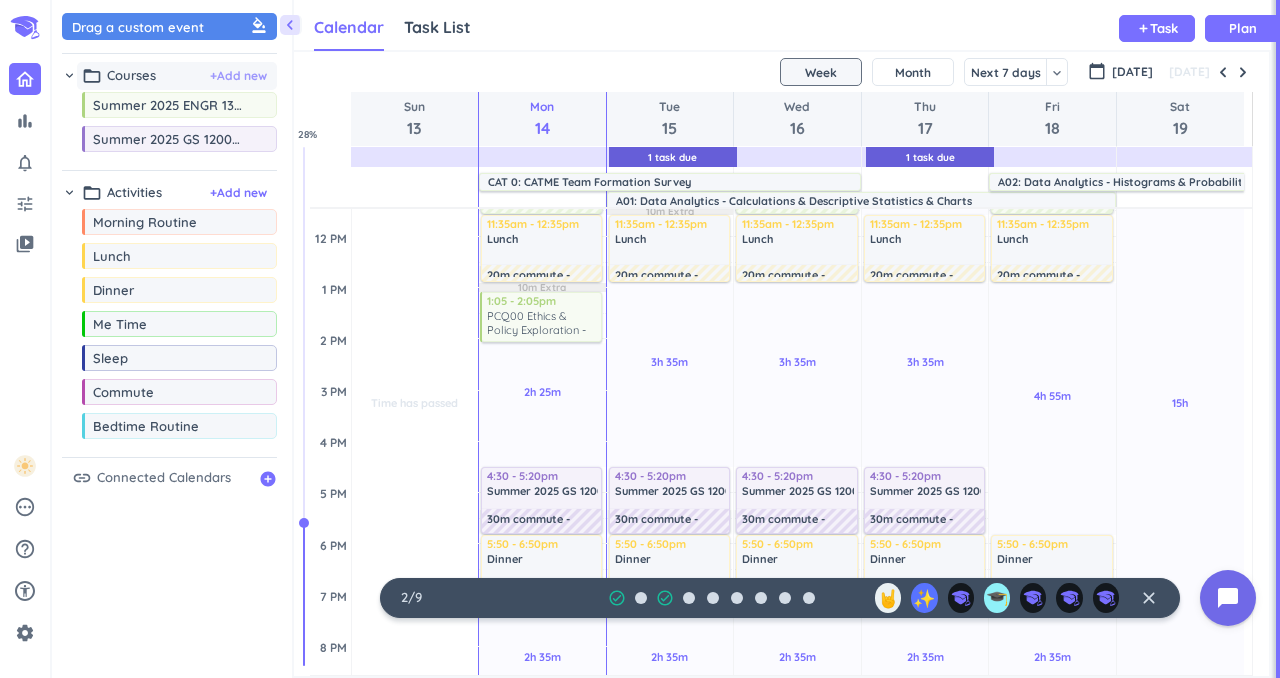click on "+  Add new" at bounding box center (238, 76) 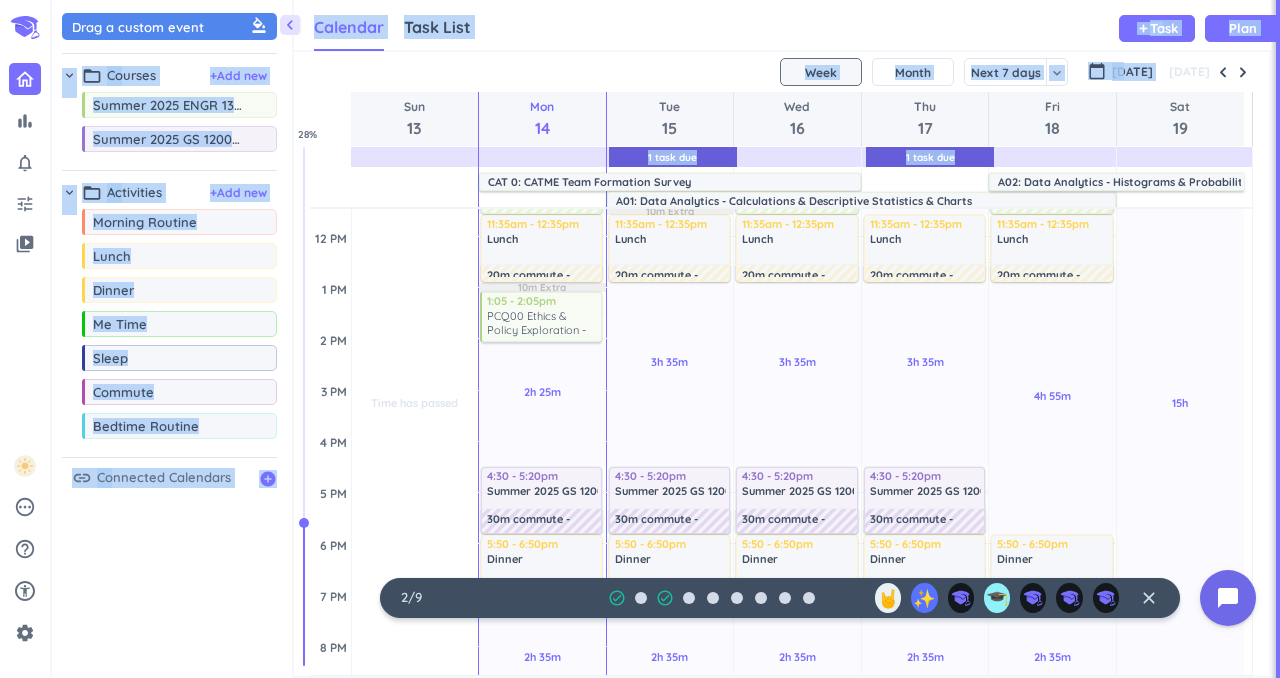 drag, startPoint x: 564, startPoint y: 57, endPoint x: 298, endPoint y: 42, distance: 266.4226 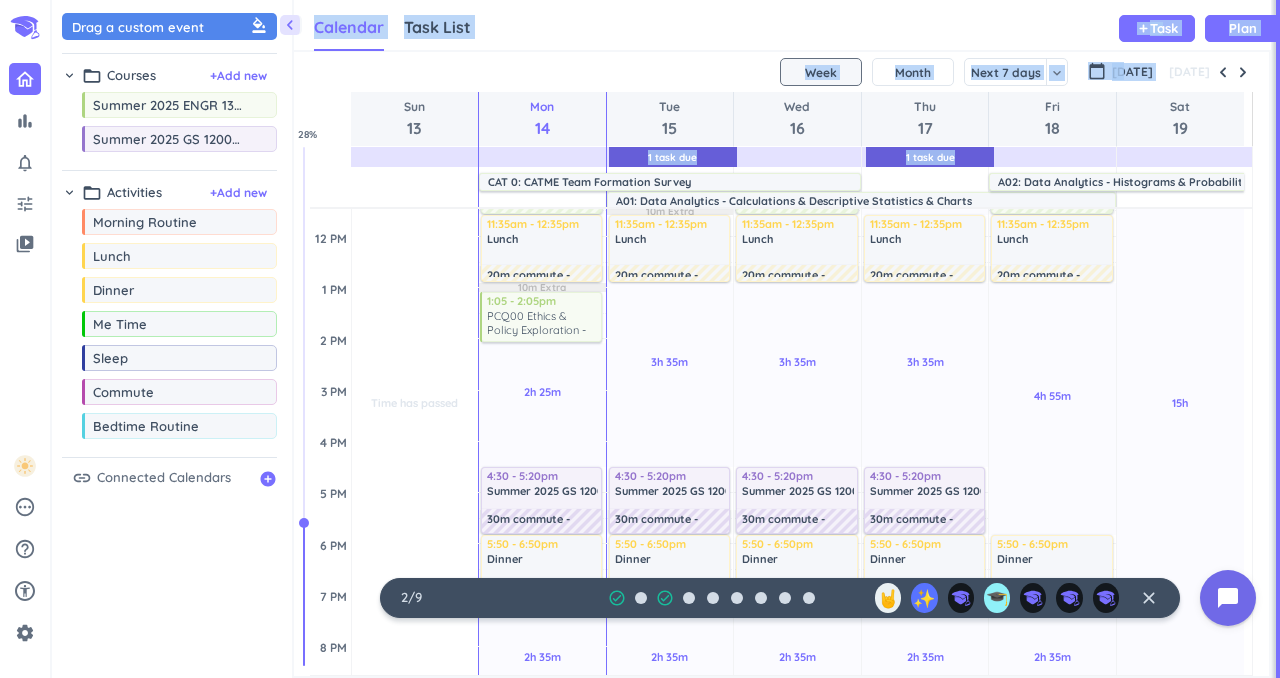 click on "[DATE]" at bounding box center (781, 72) 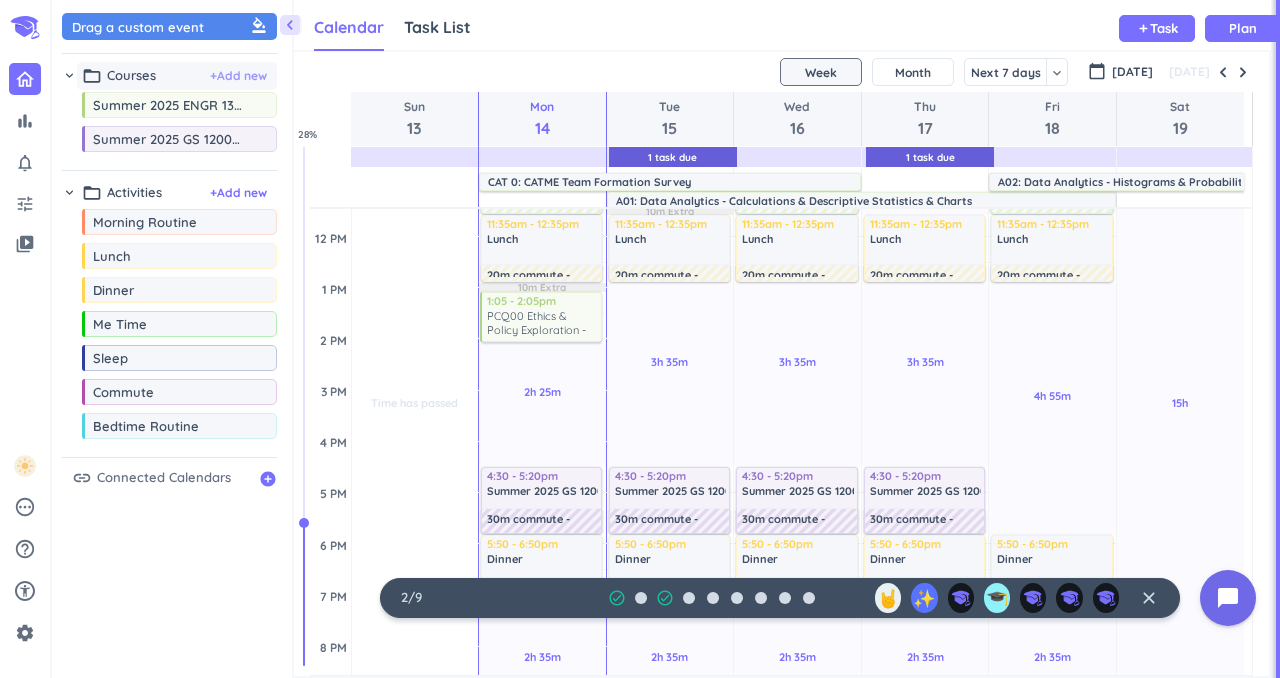 click on "+  Add new" at bounding box center [238, 76] 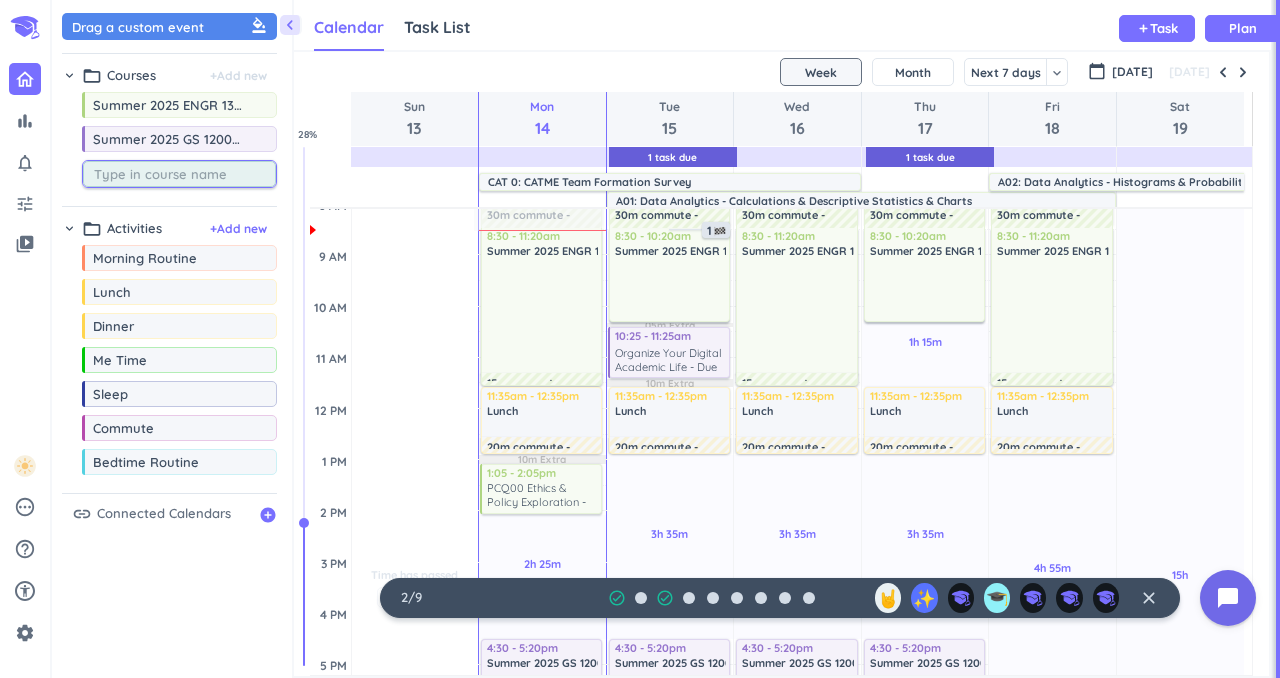 scroll, scrollTop: 202, scrollLeft: 0, axis: vertical 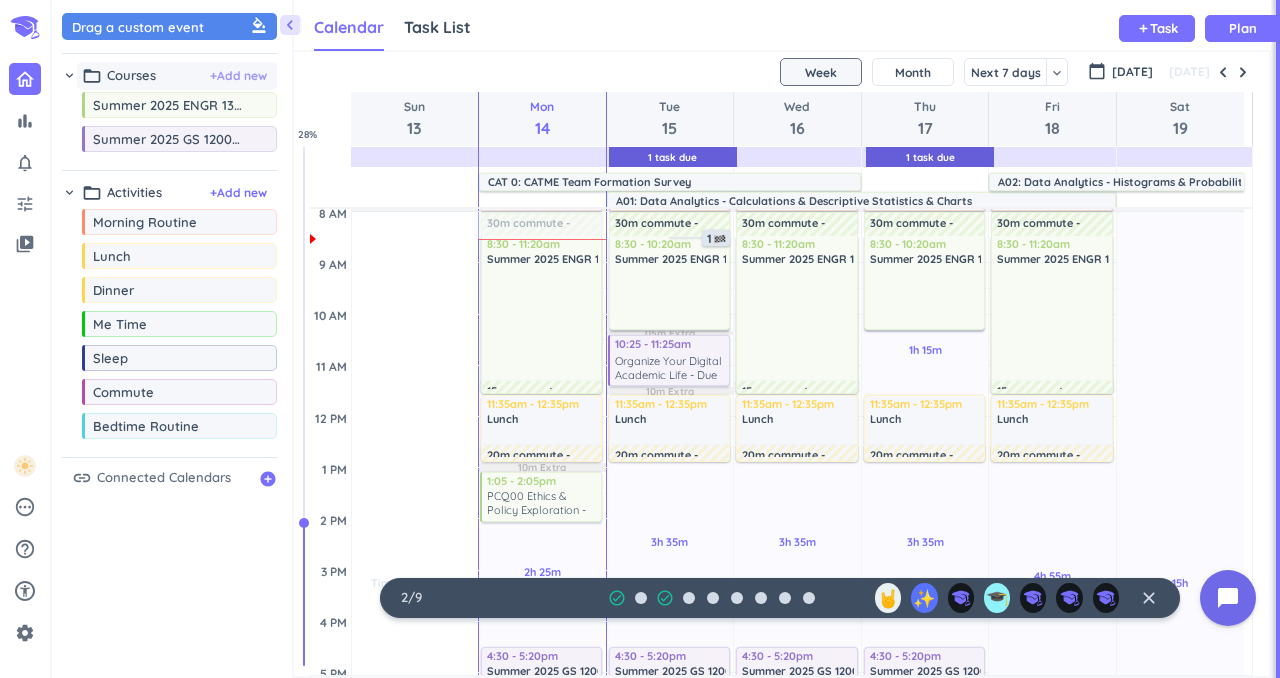 click on "+  Add new" at bounding box center [238, 76] 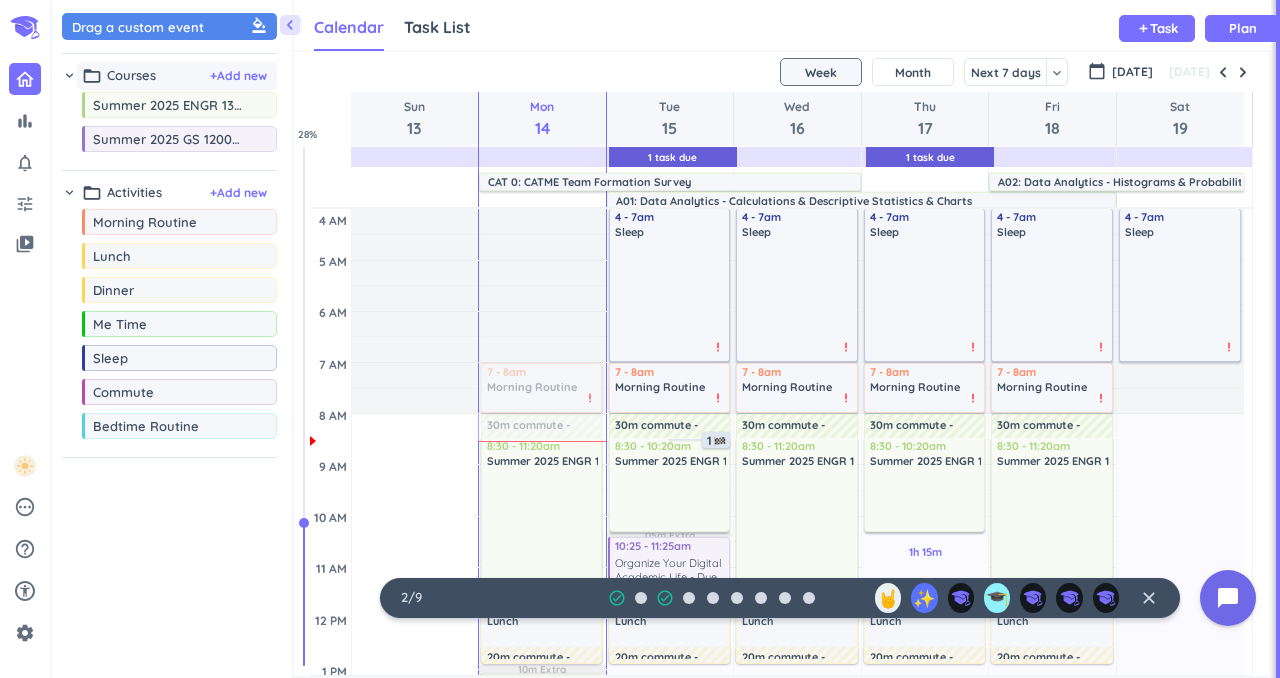 scroll, scrollTop: 0, scrollLeft: 0, axis: both 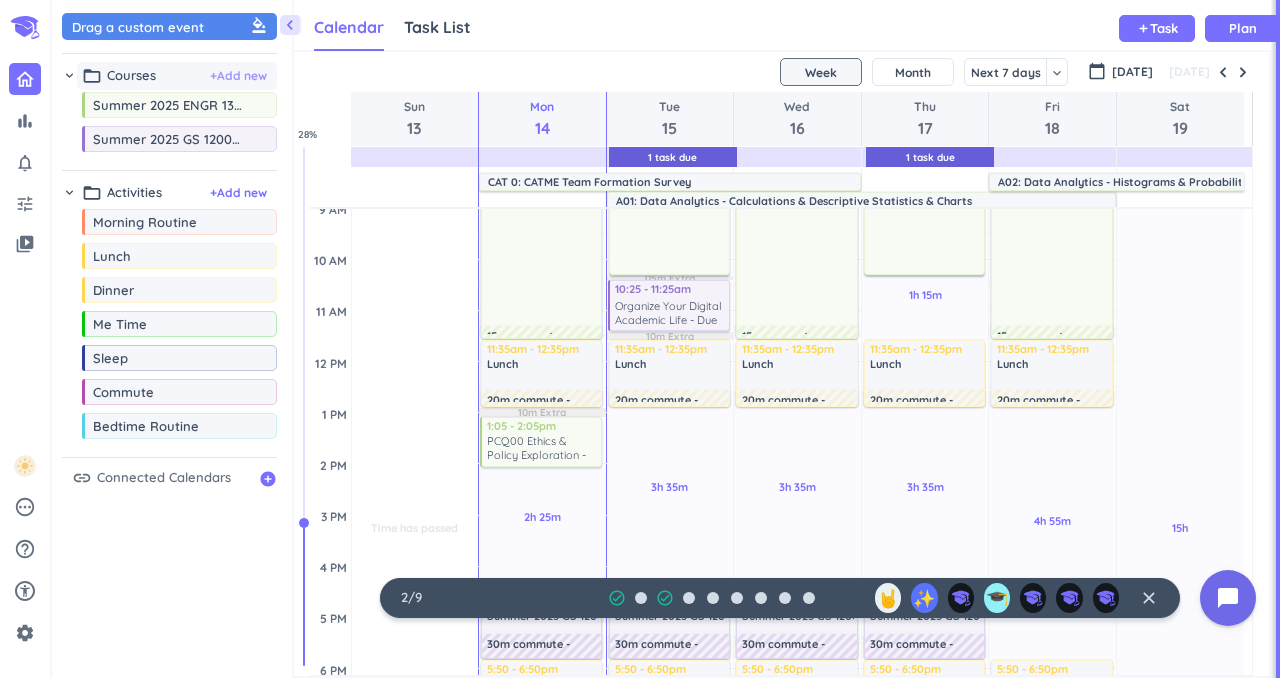 click on "+  Add new" at bounding box center [238, 76] 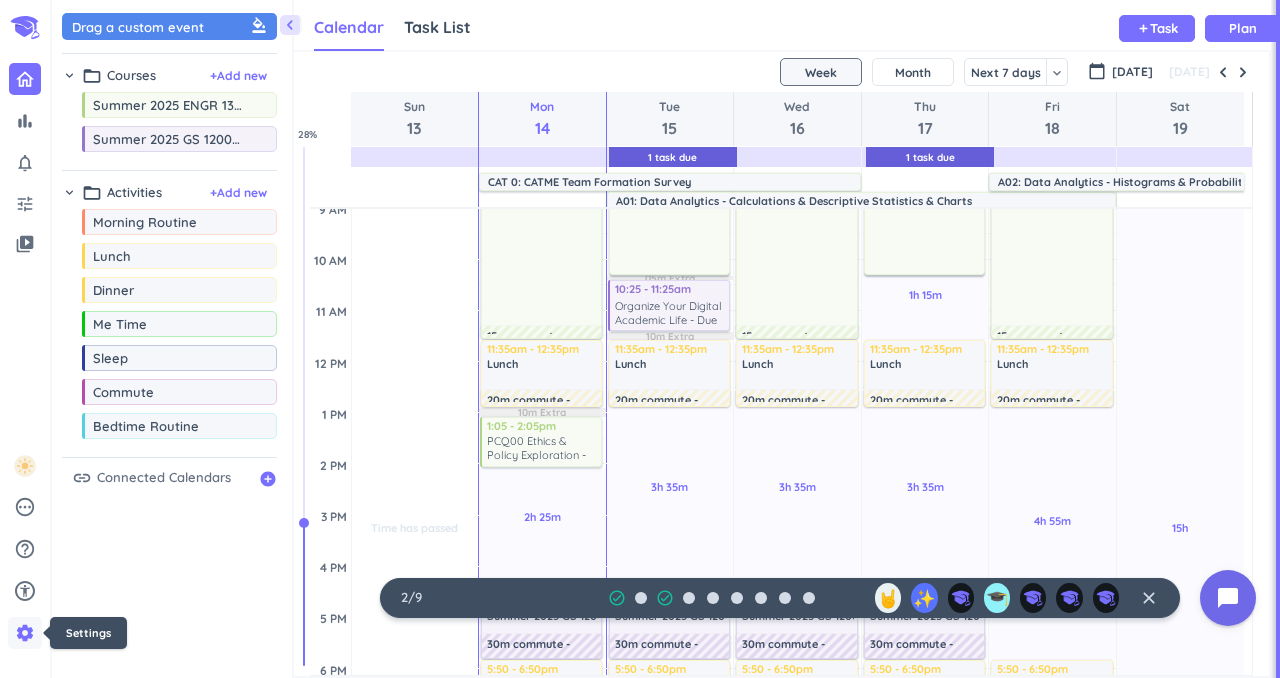click on "settings" at bounding box center (25, 633) 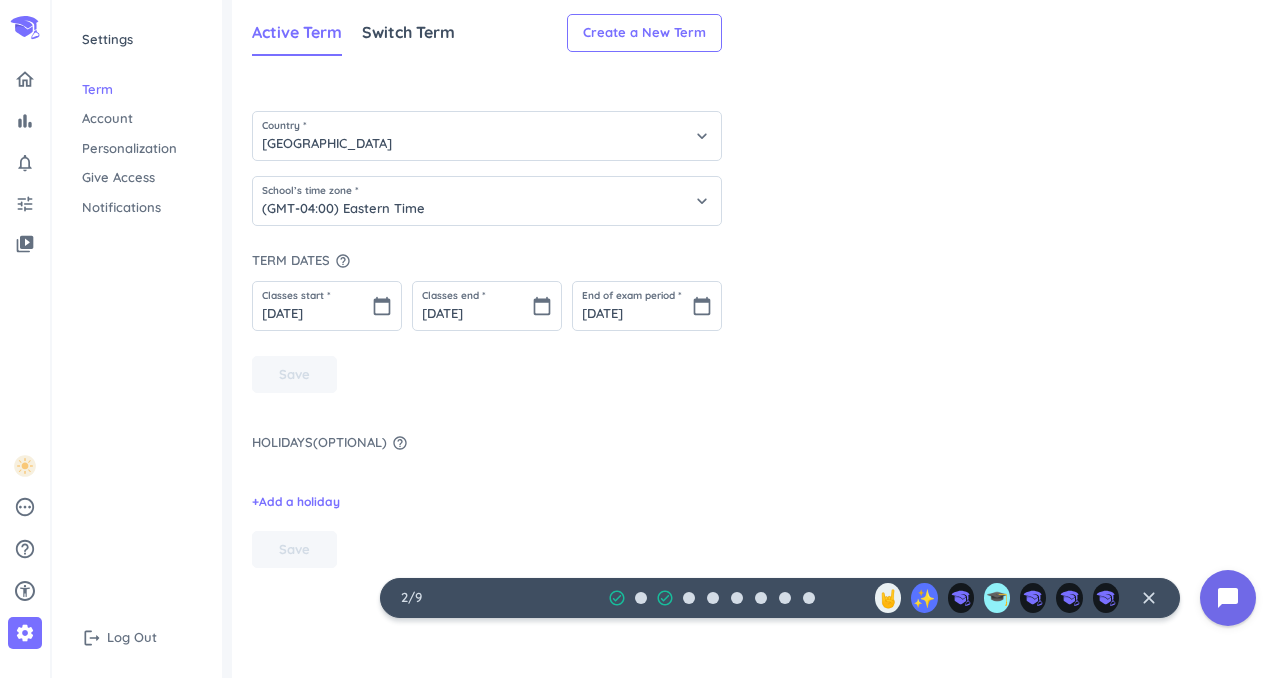 click on "Account" at bounding box center (137, 119) 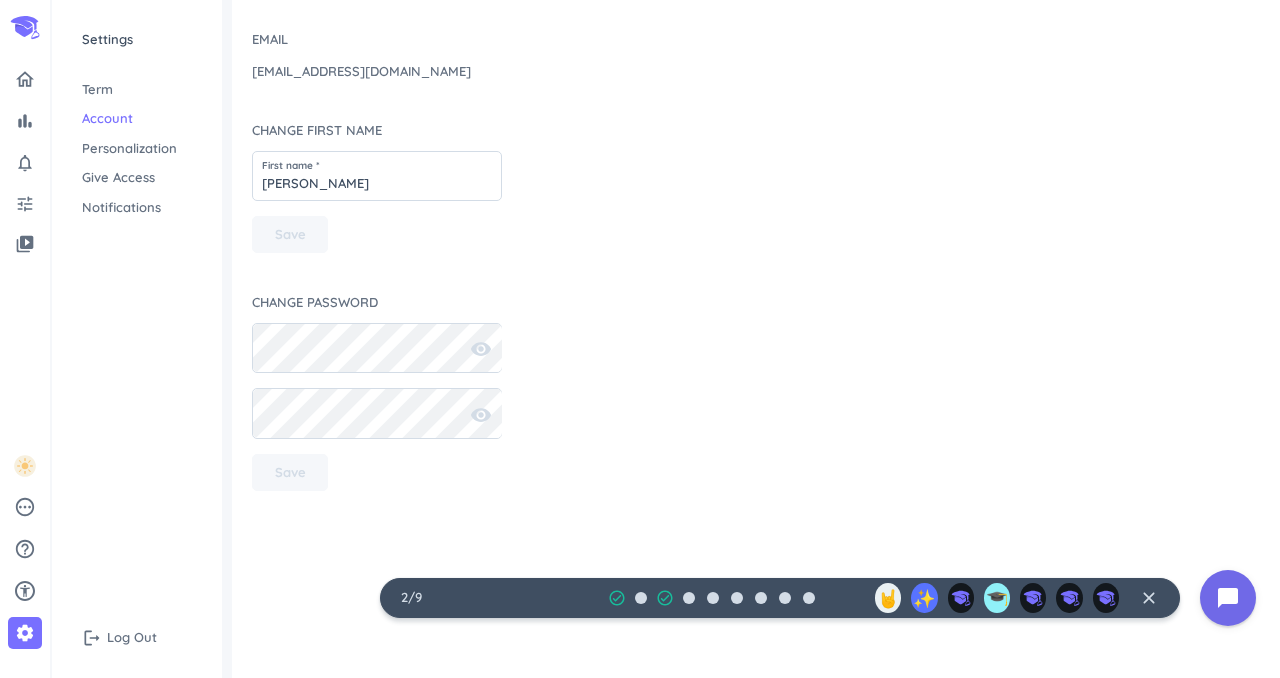 click on "Give Access" at bounding box center (137, 178) 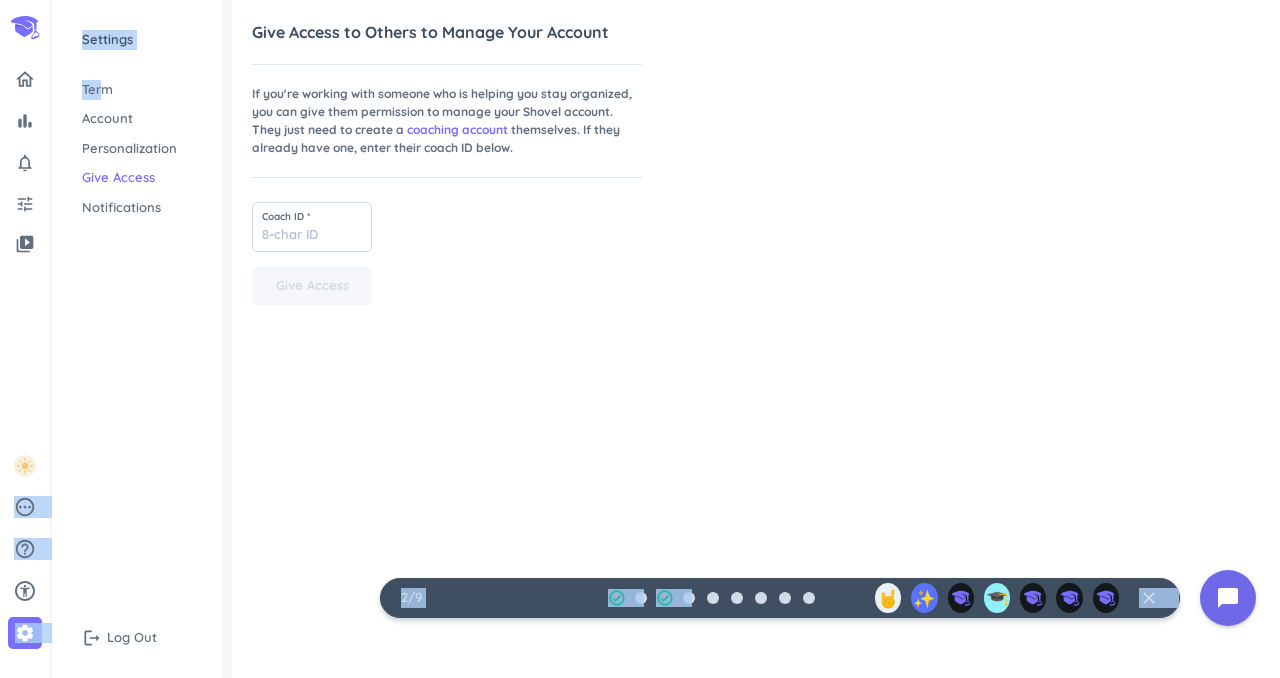 drag, startPoint x: 105, startPoint y: 91, endPoint x: 17, endPoint y: 525, distance: 442.8318 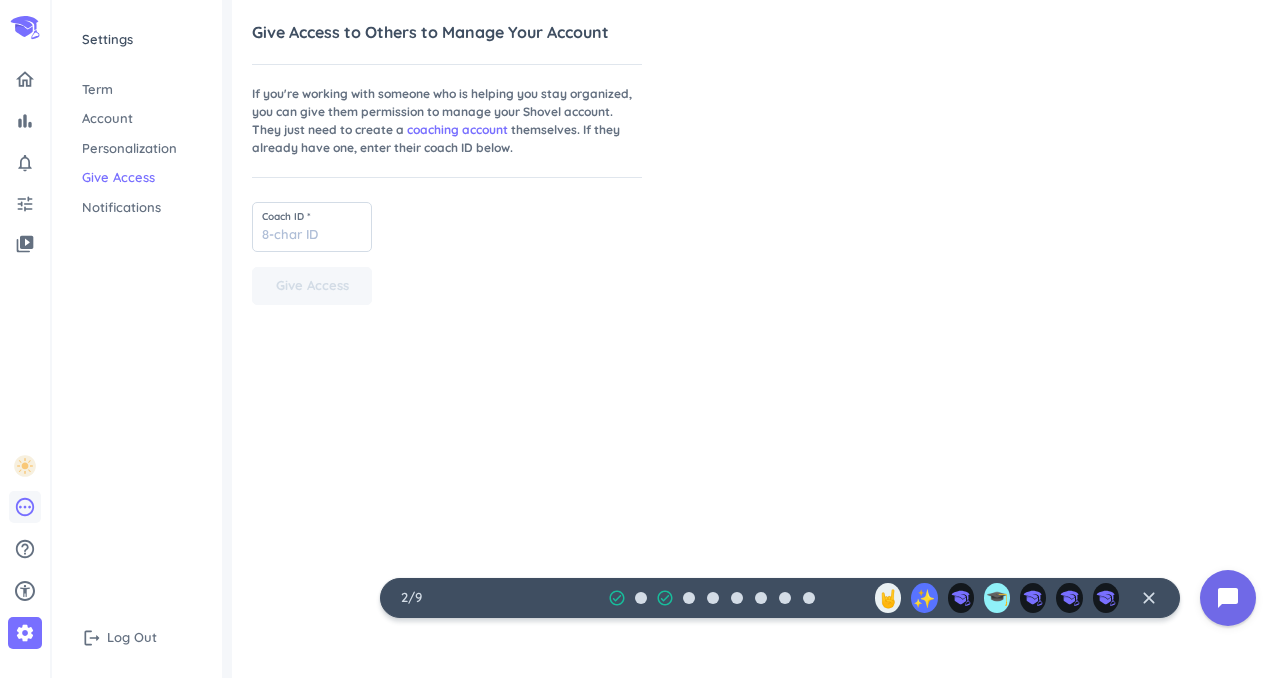 click on "pending" at bounding box center (25, 507) 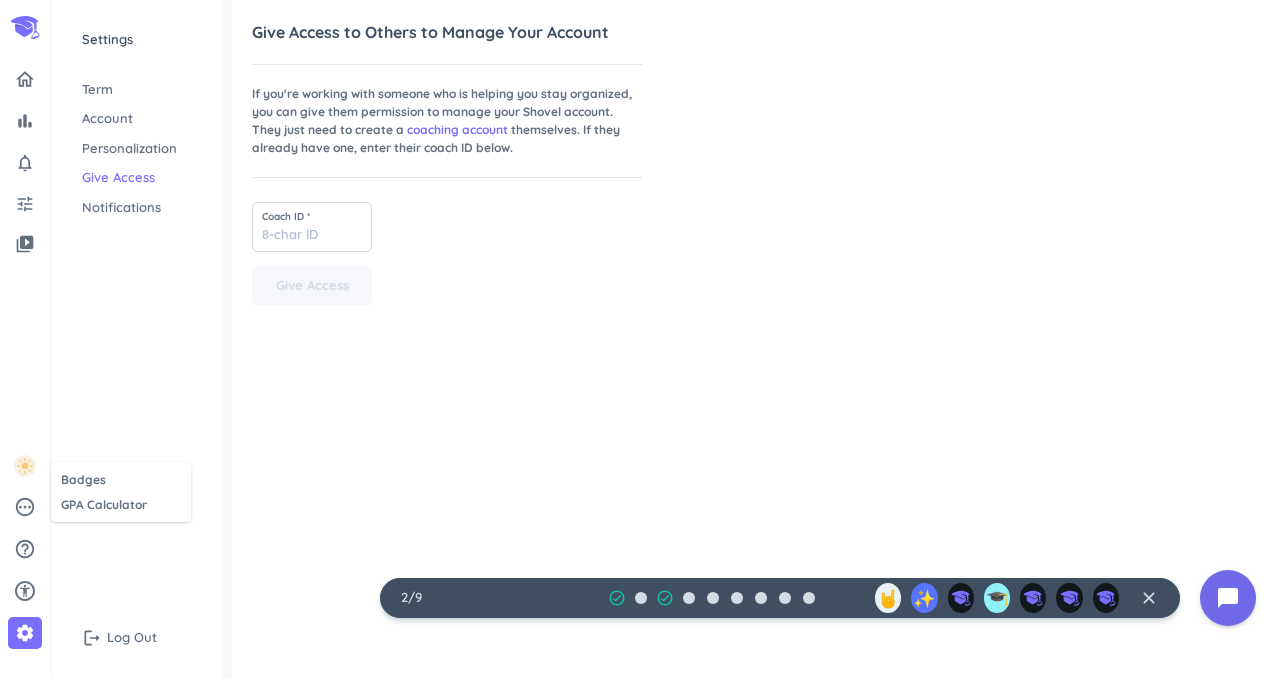 click at bounding box center (640, 339) 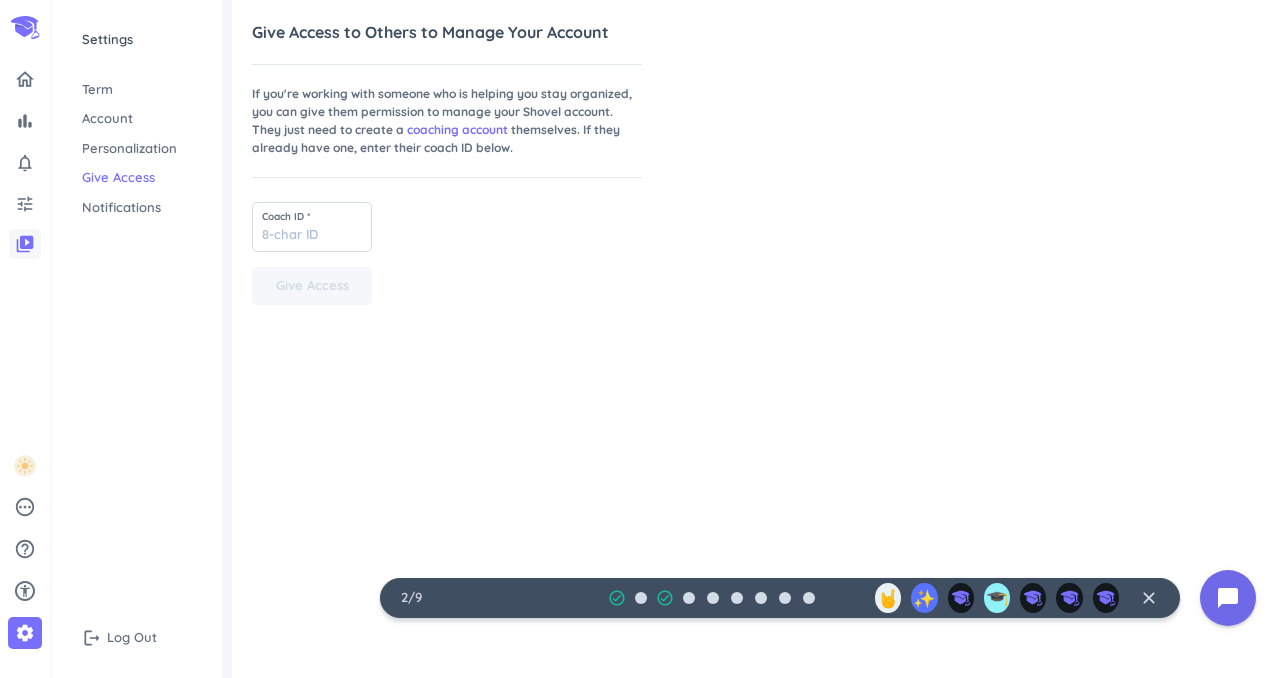 click on "video_library" at bounding box center (25, 244) 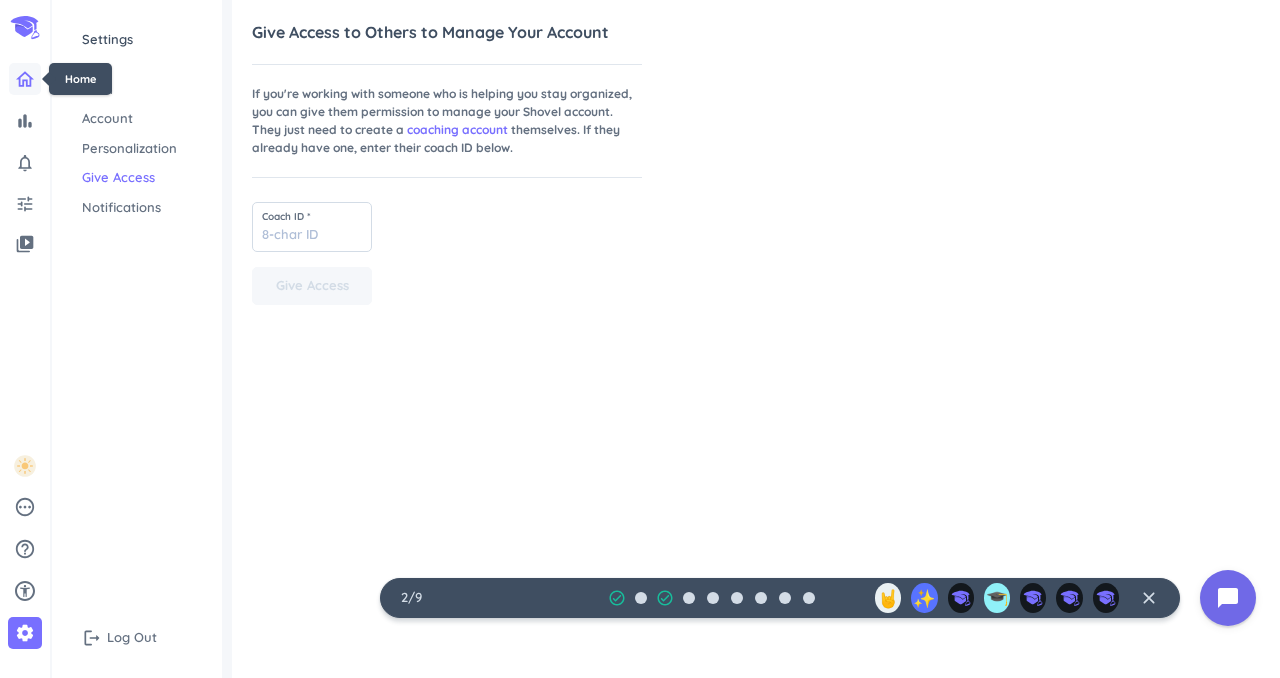 click 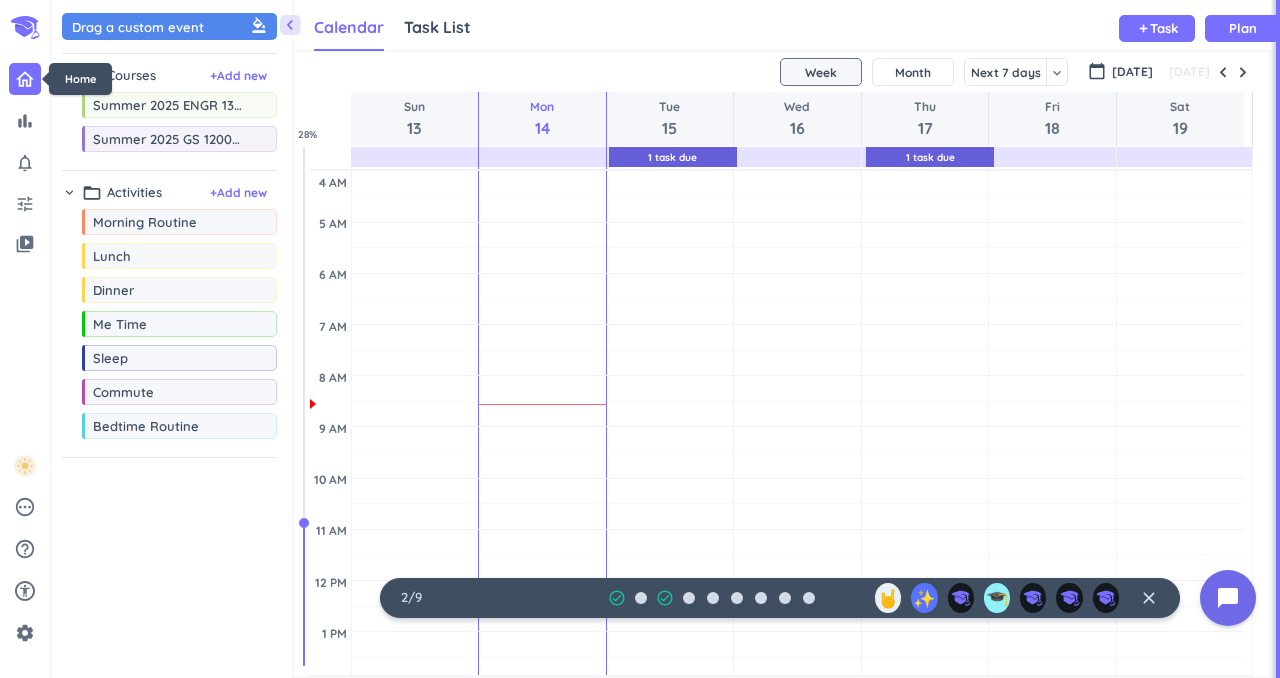 scroll, scrollTop: 9, scrollLeft: 8, axis: both 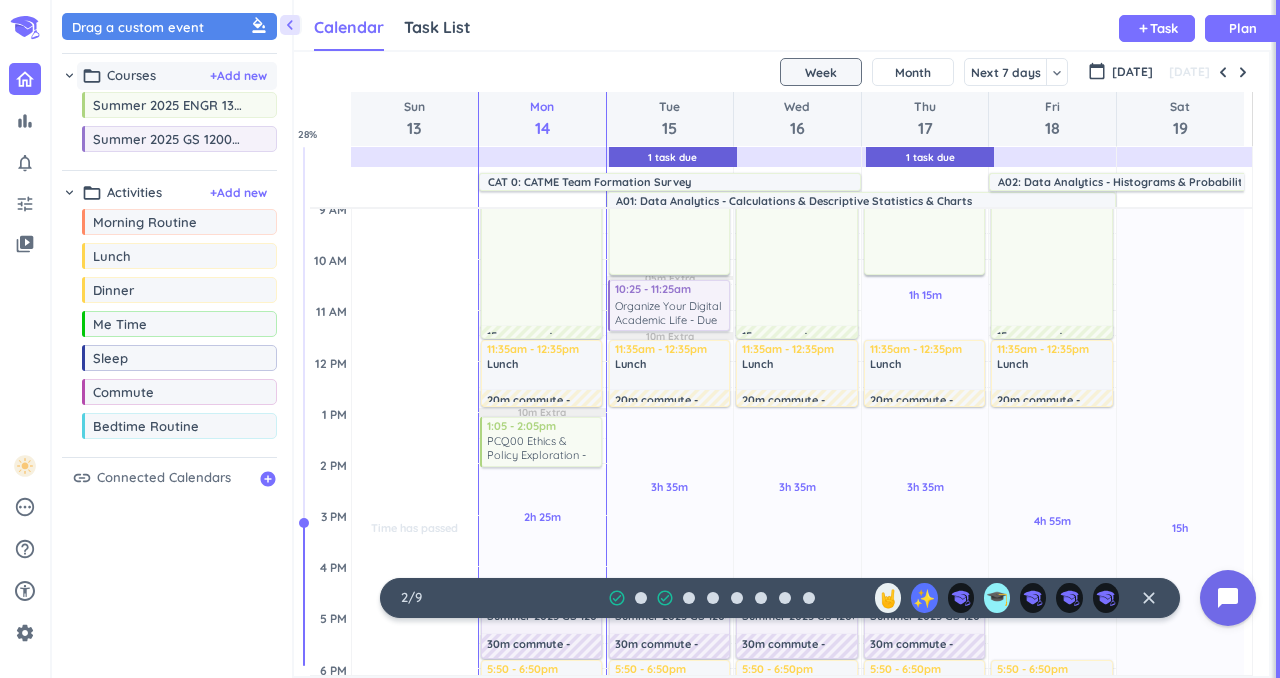 click on "Courses" at bounding box center [131, 76] 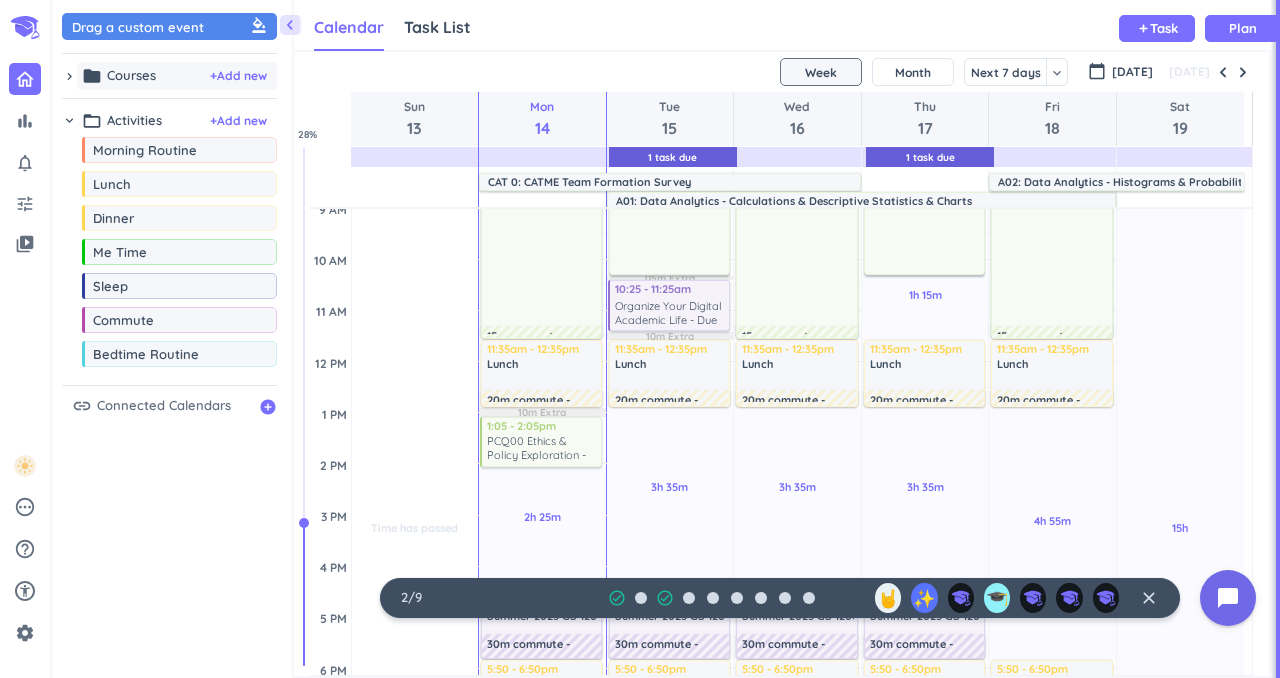 click on "Courses" at bounding box center (131, 76) 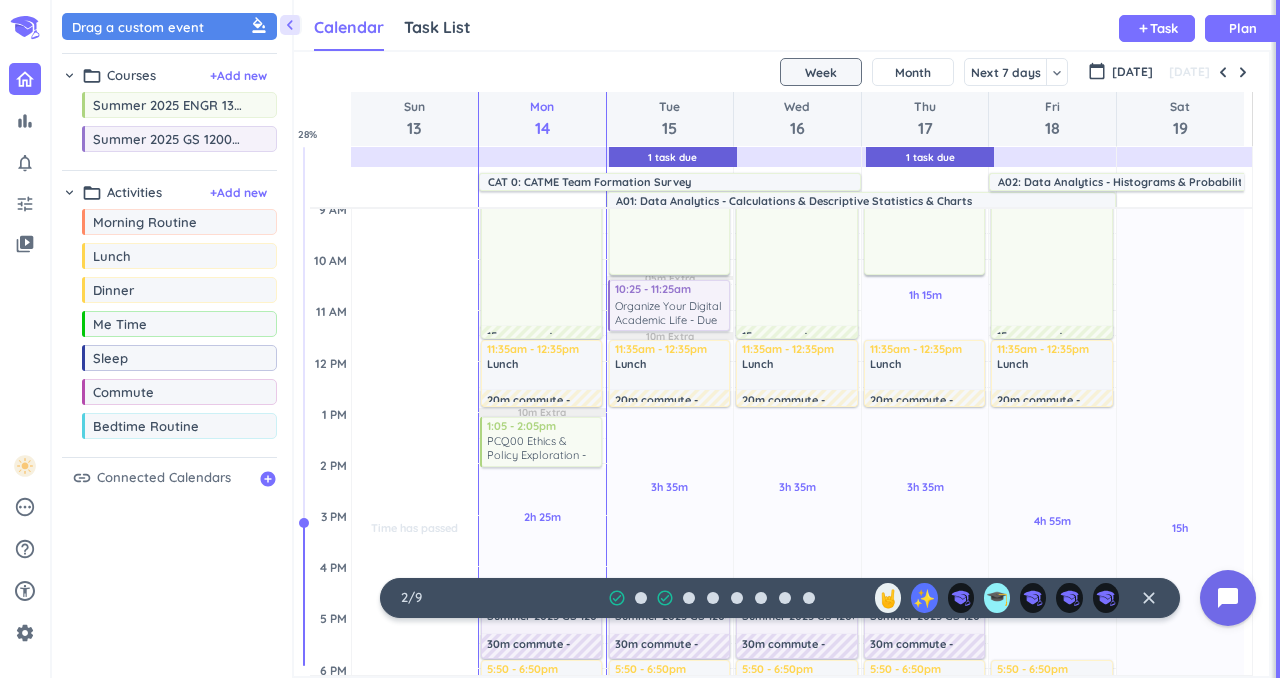 click on "close" at bounding box center [1149, 598] 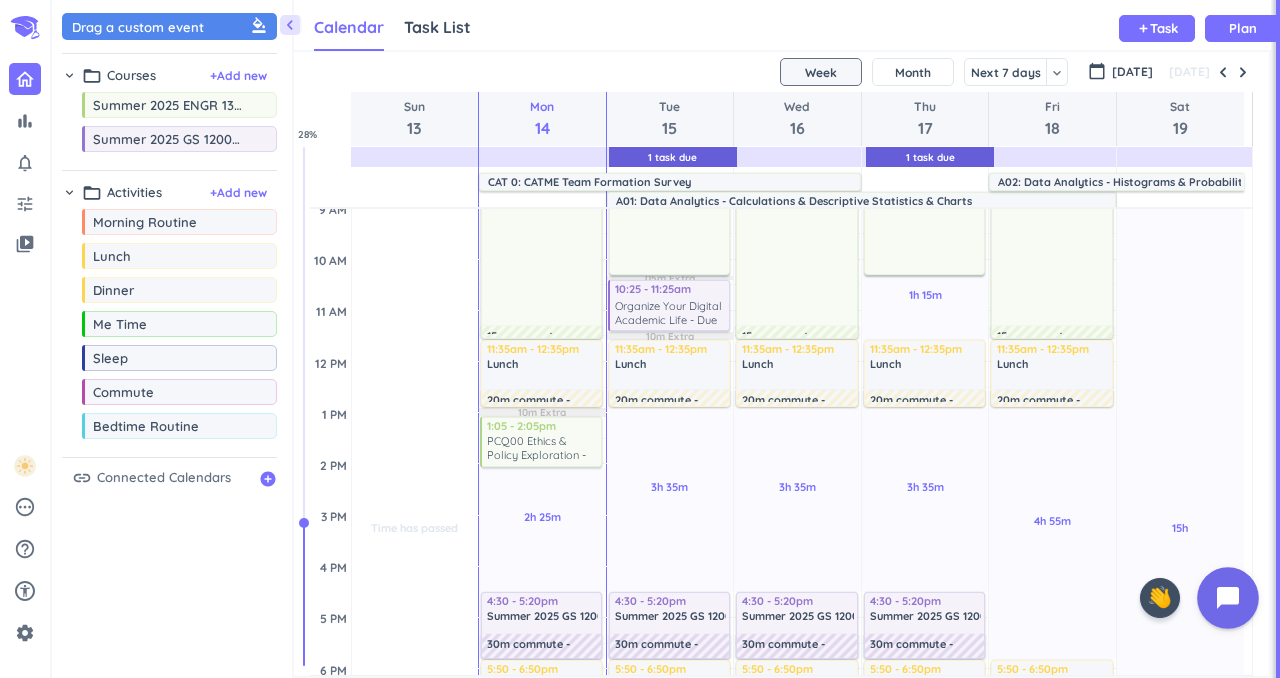 click 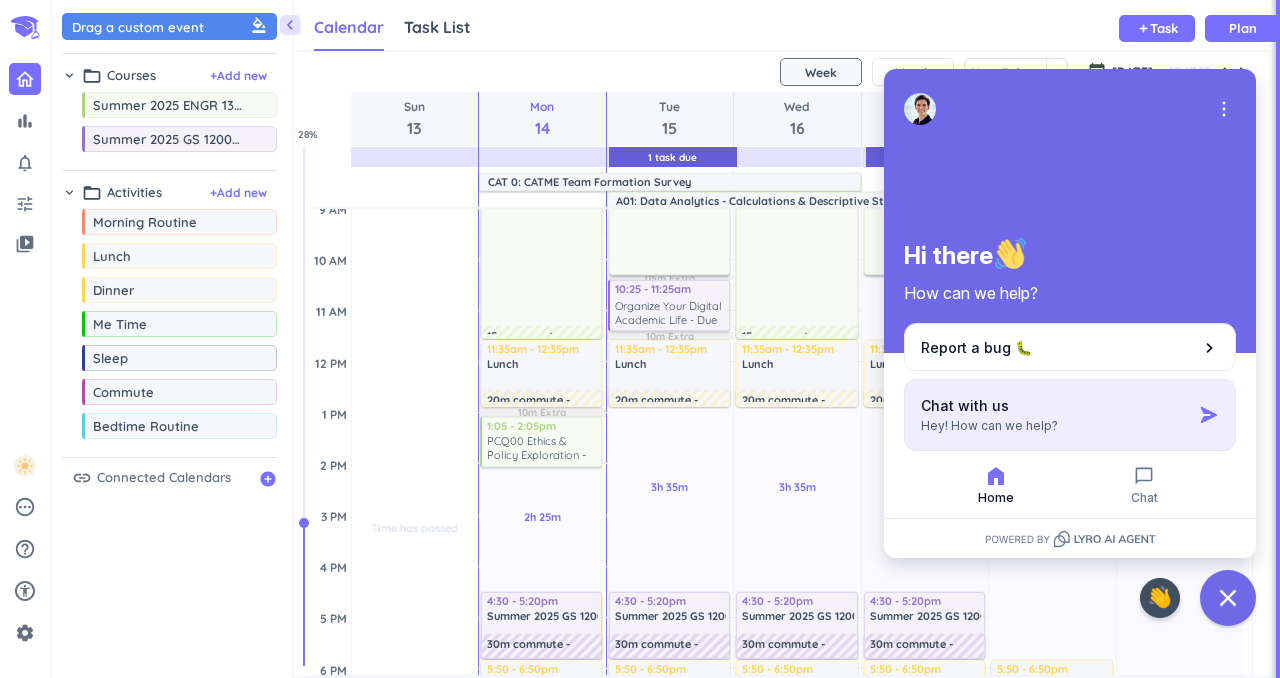 click on "Chat with us Hey! How can we help?" at bounding box center [1070, 415] 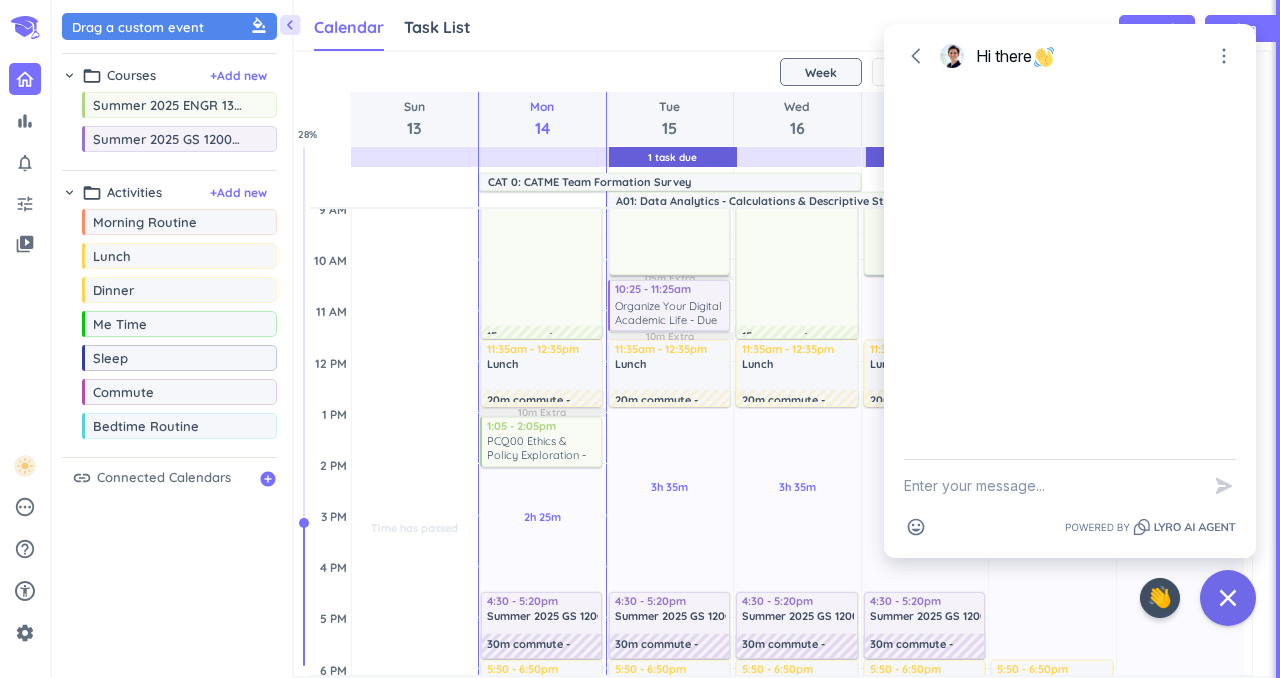 drag, startPoint x: 1001, startPoint y: 483, endPoint x: 1103, endPoint y: 498, distance: 103.09704 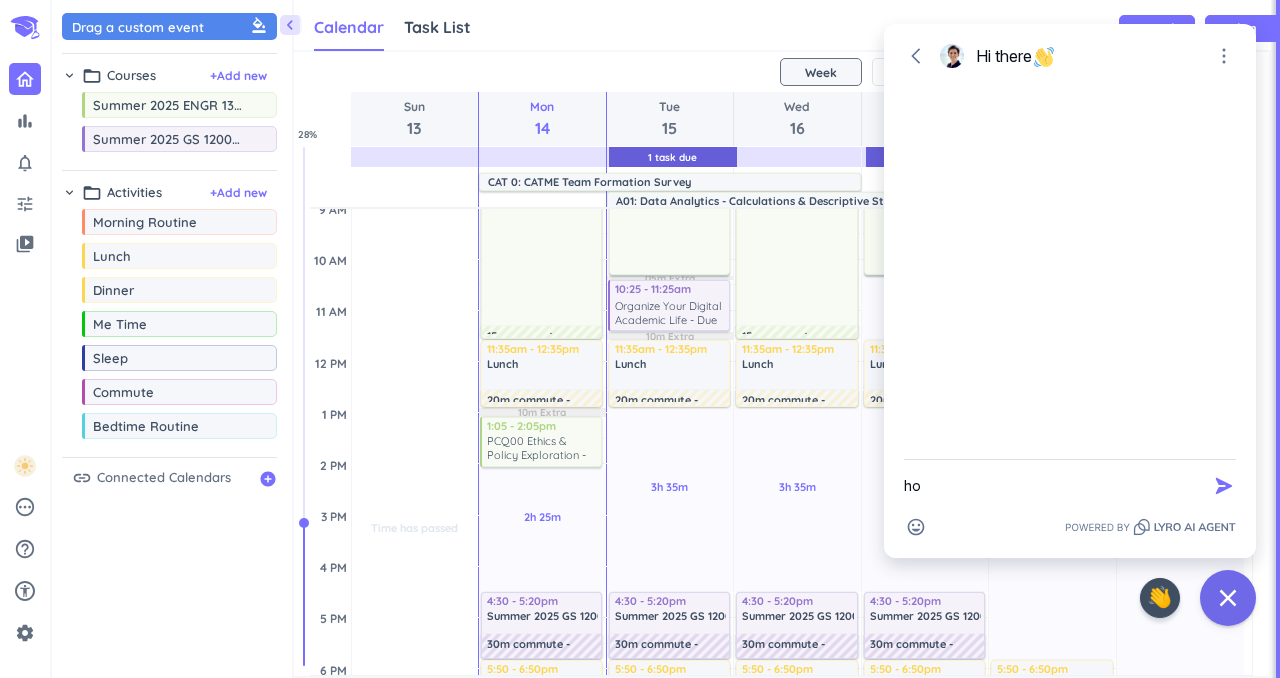 type on "h" 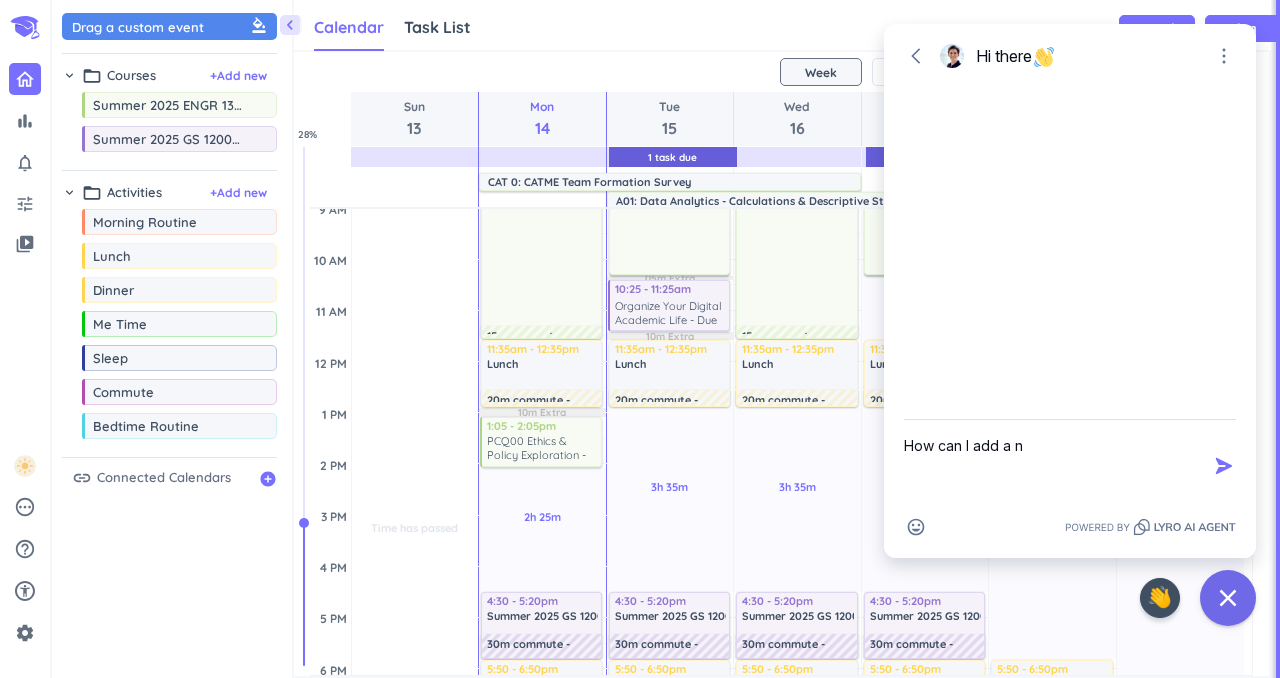 type on "How can I add a n" 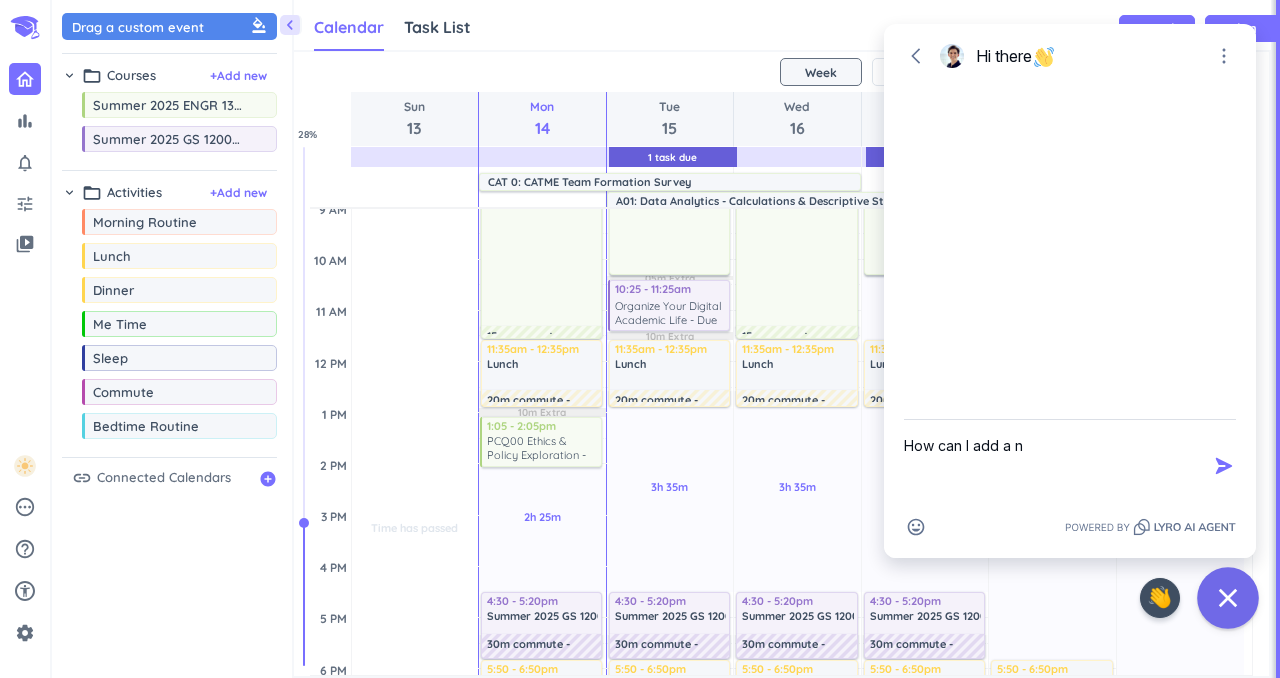 click 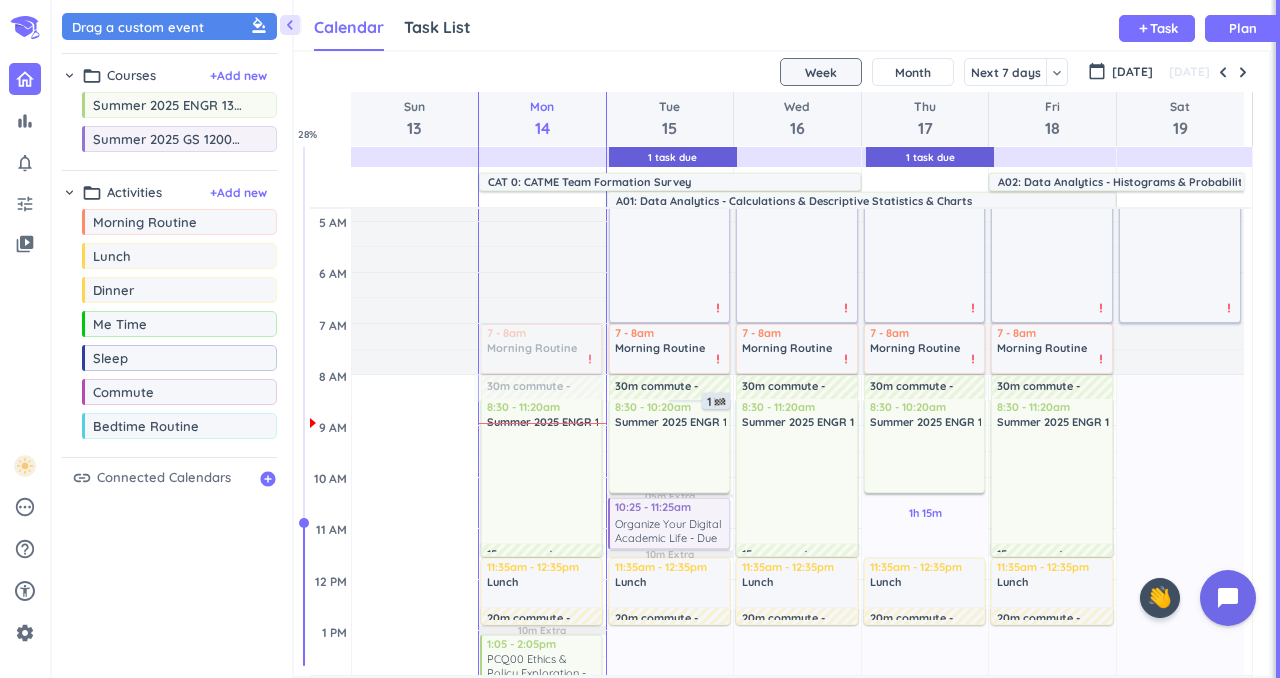 scroll, scrollTop: 35, scrollLeft: 0, axis: vertical 